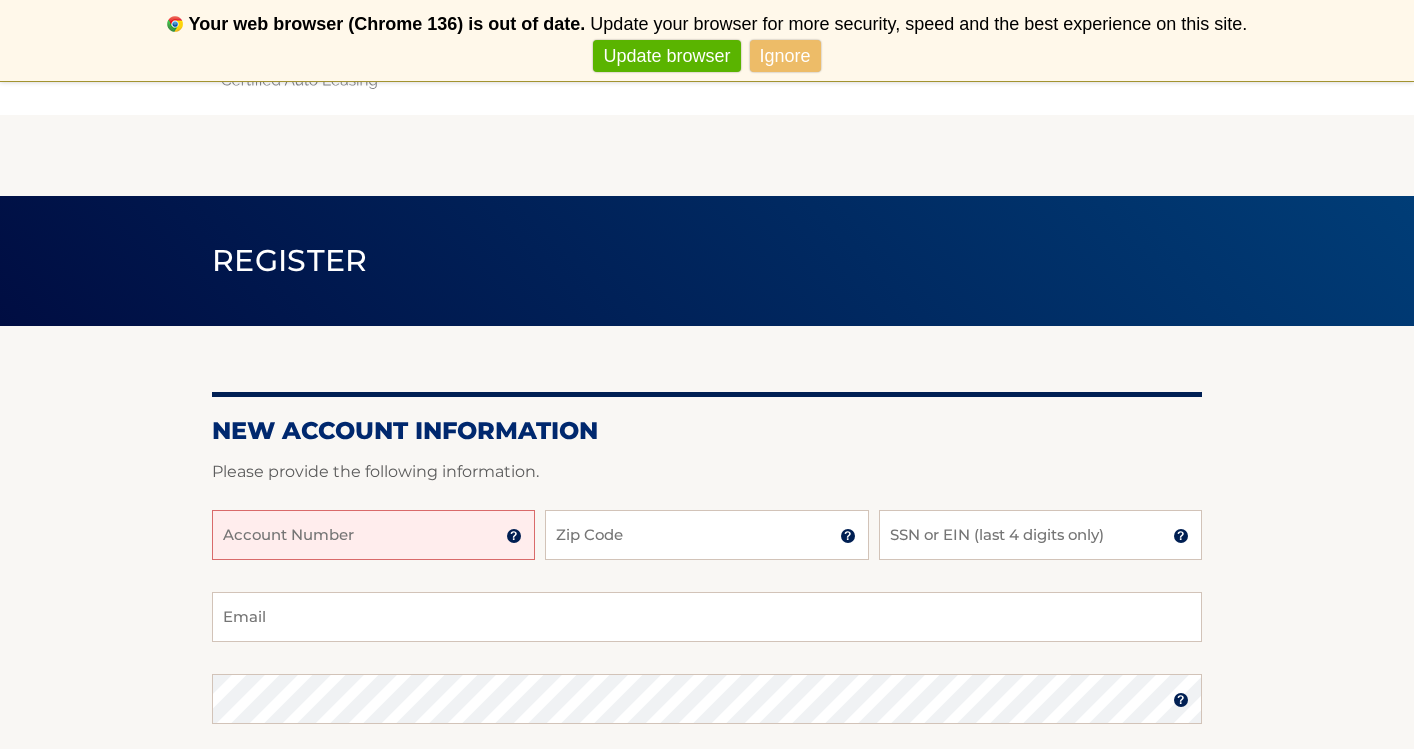 scroll, scrollTop: 0, scrollLeft: 0, axis: both 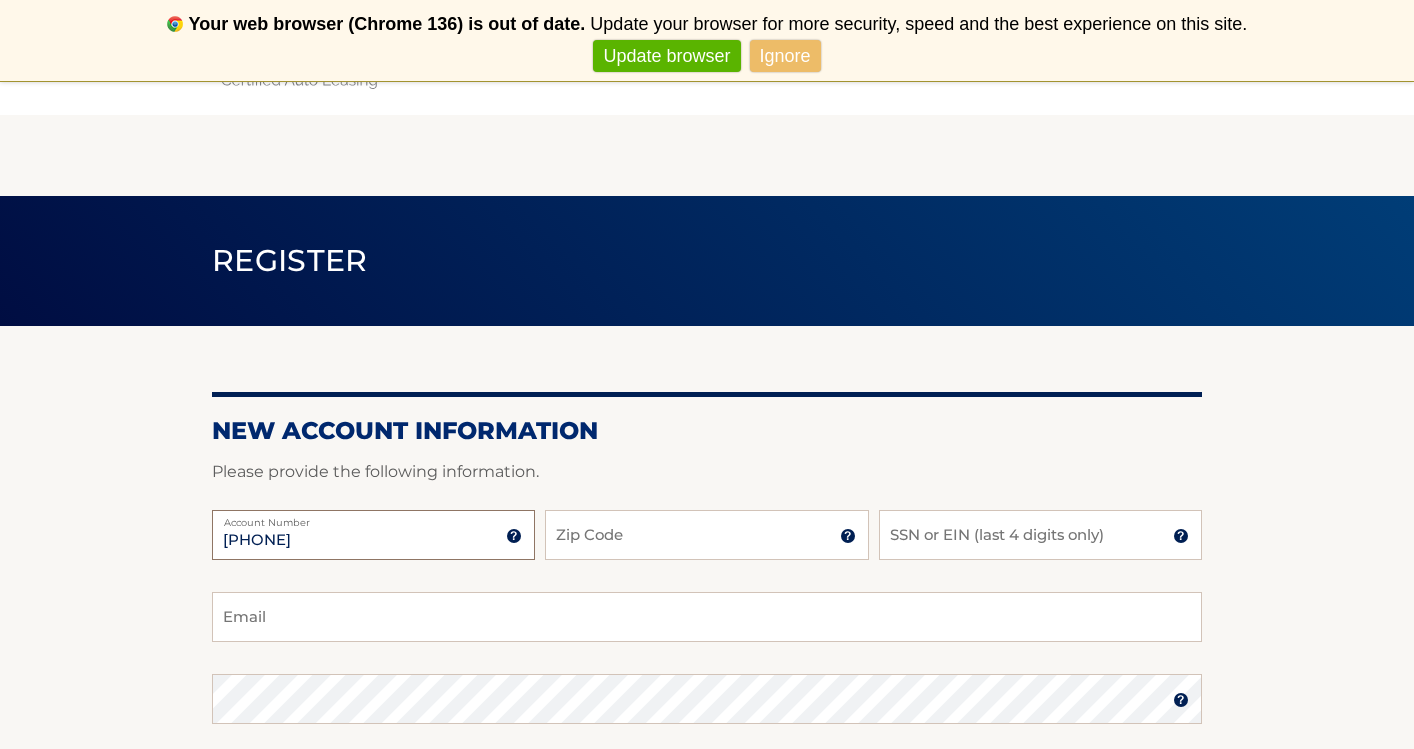type on "44455952528" 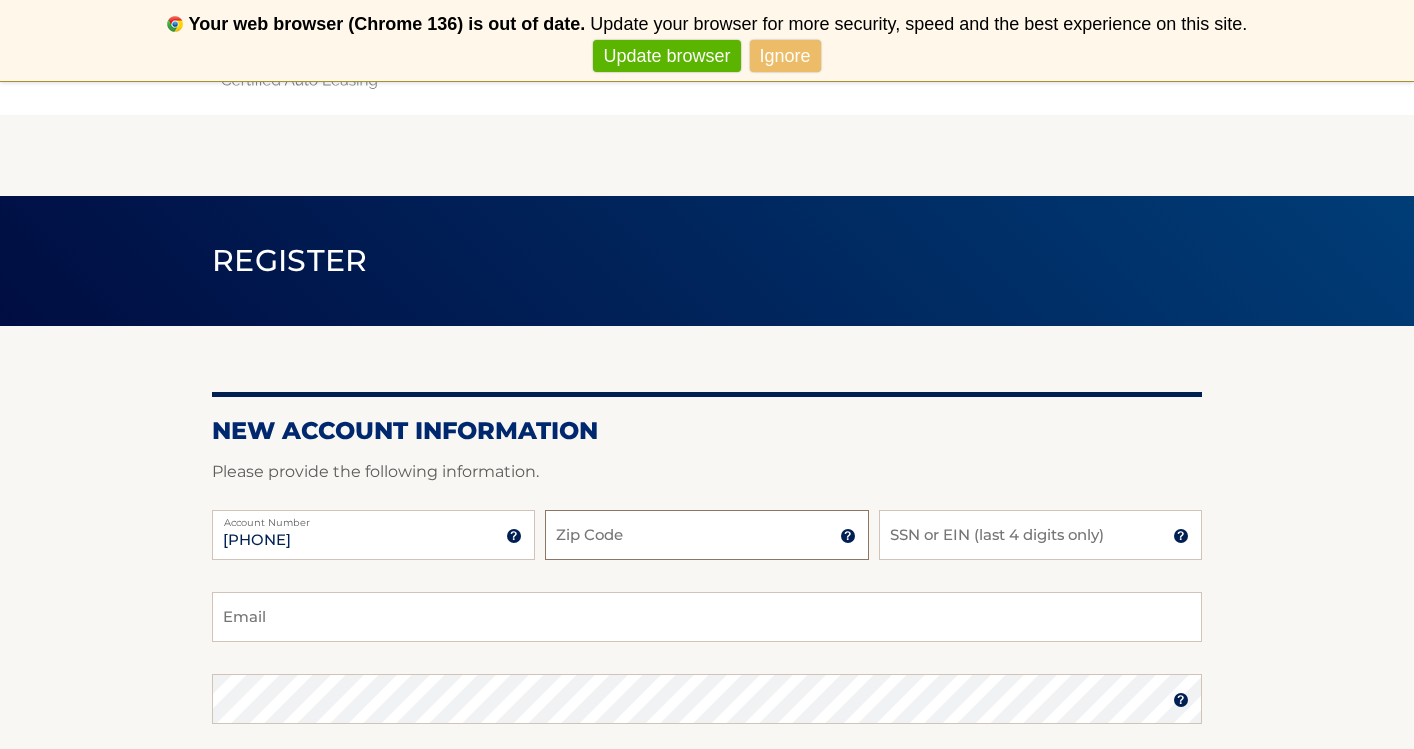 click on "Zip Code" at bounding box center [706, 535] 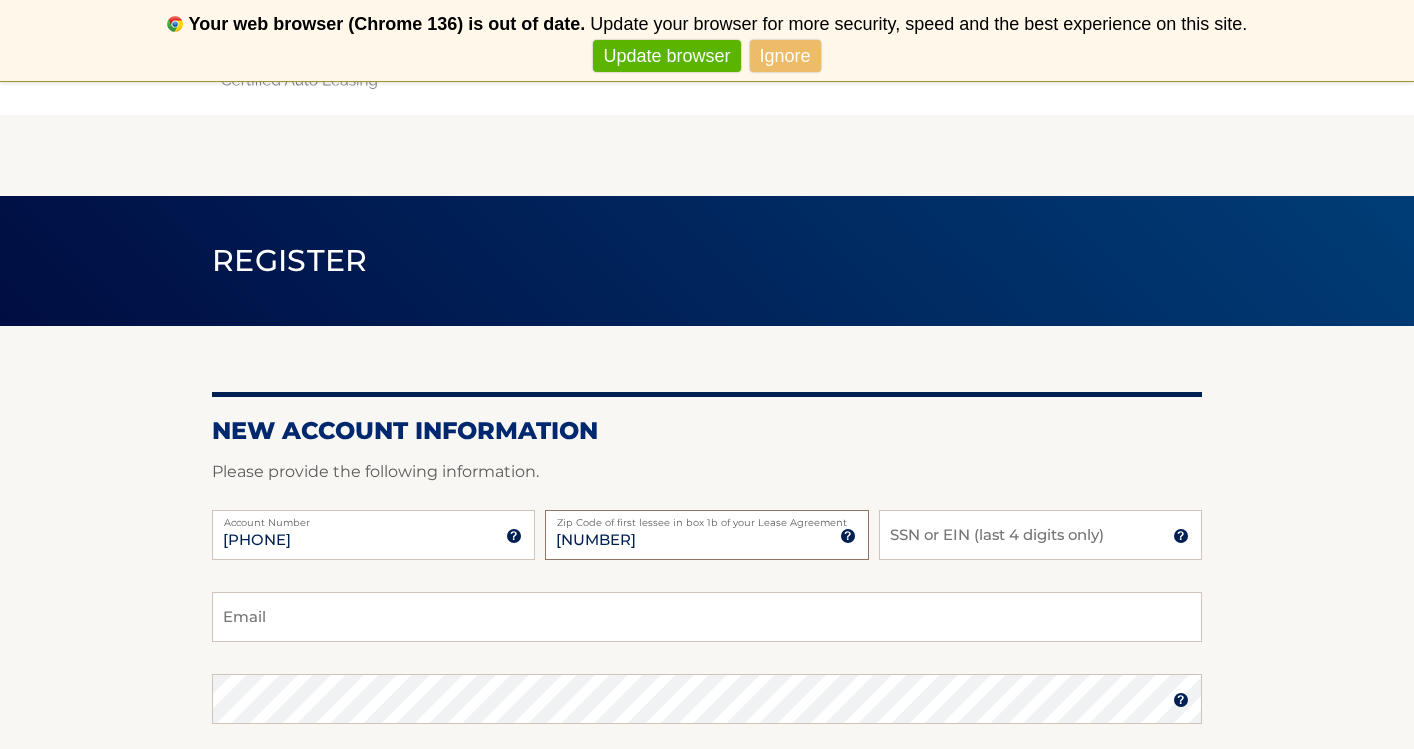 type on "11776" 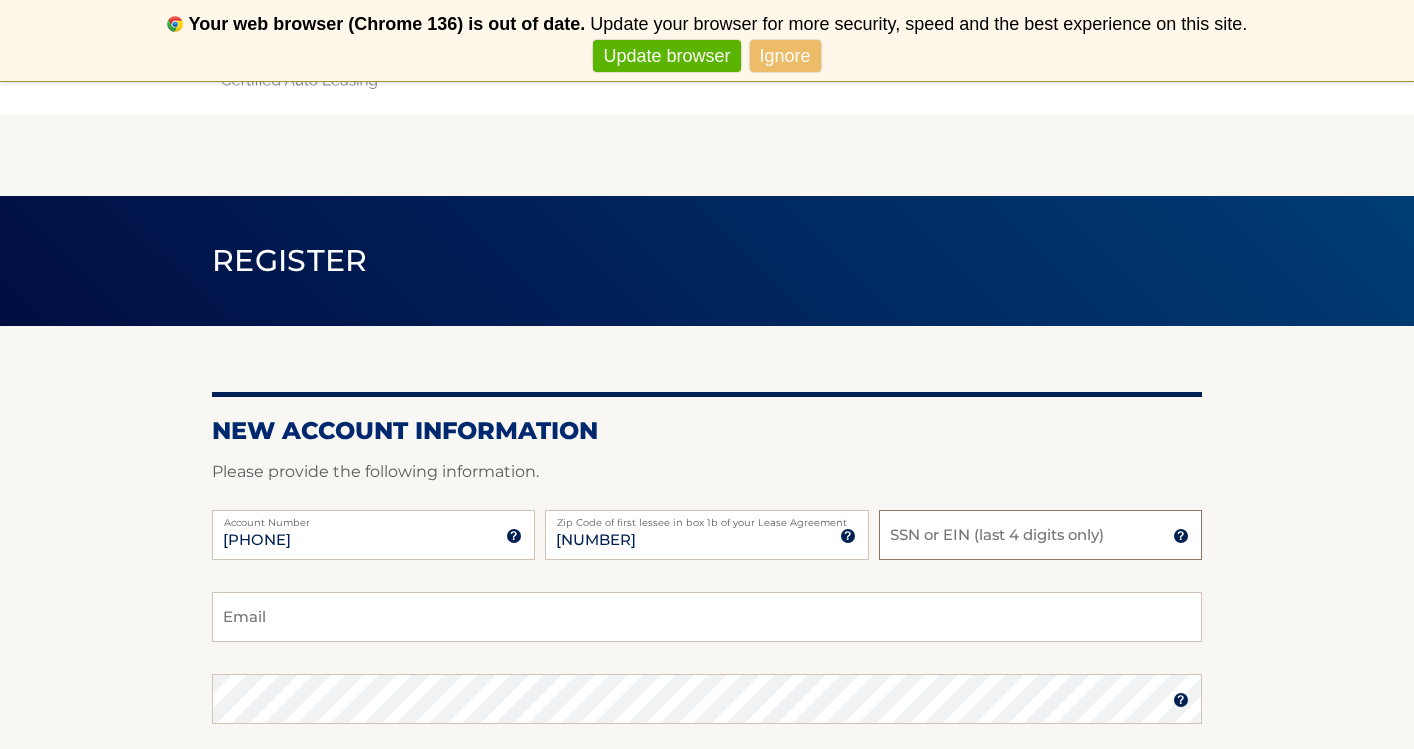 click on "SSN or EIN (last 4 digits only)" at bounding box center (1040, 535) 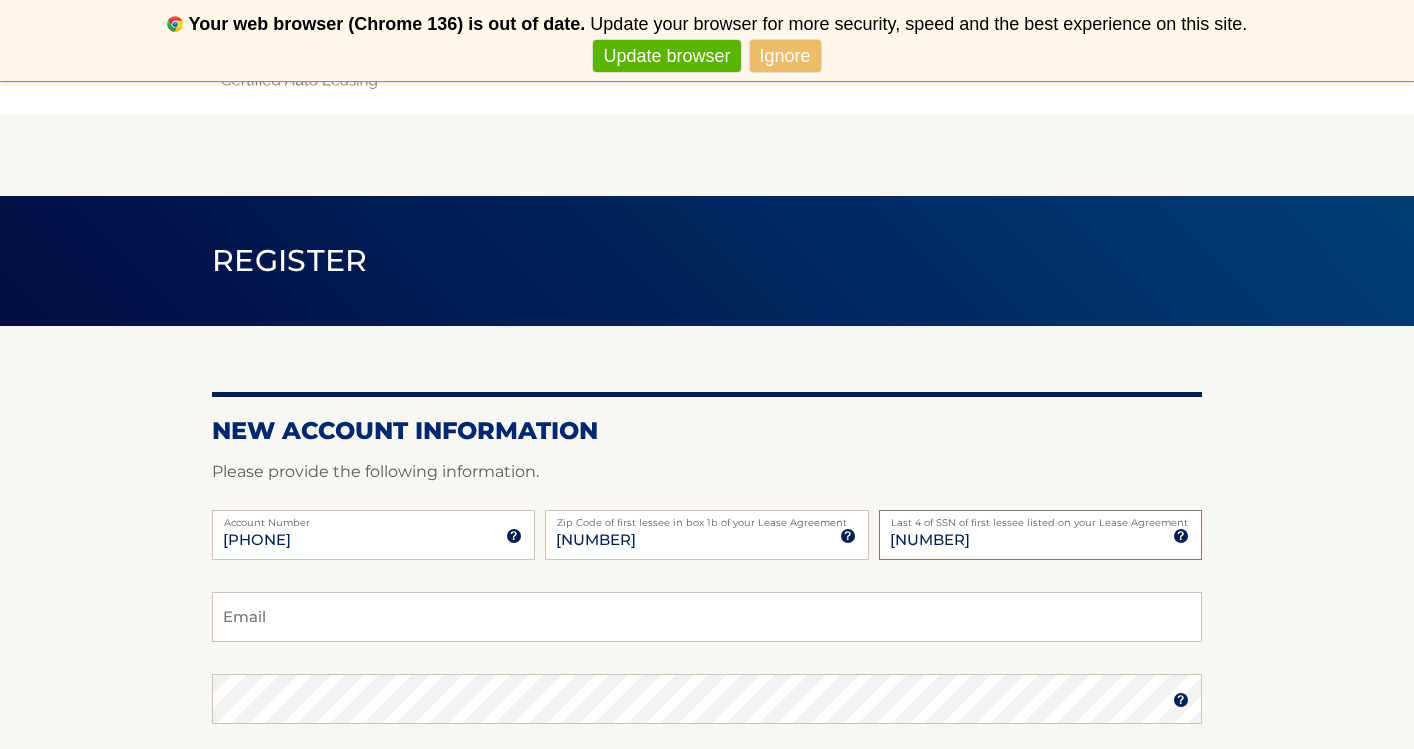 type on "8198" 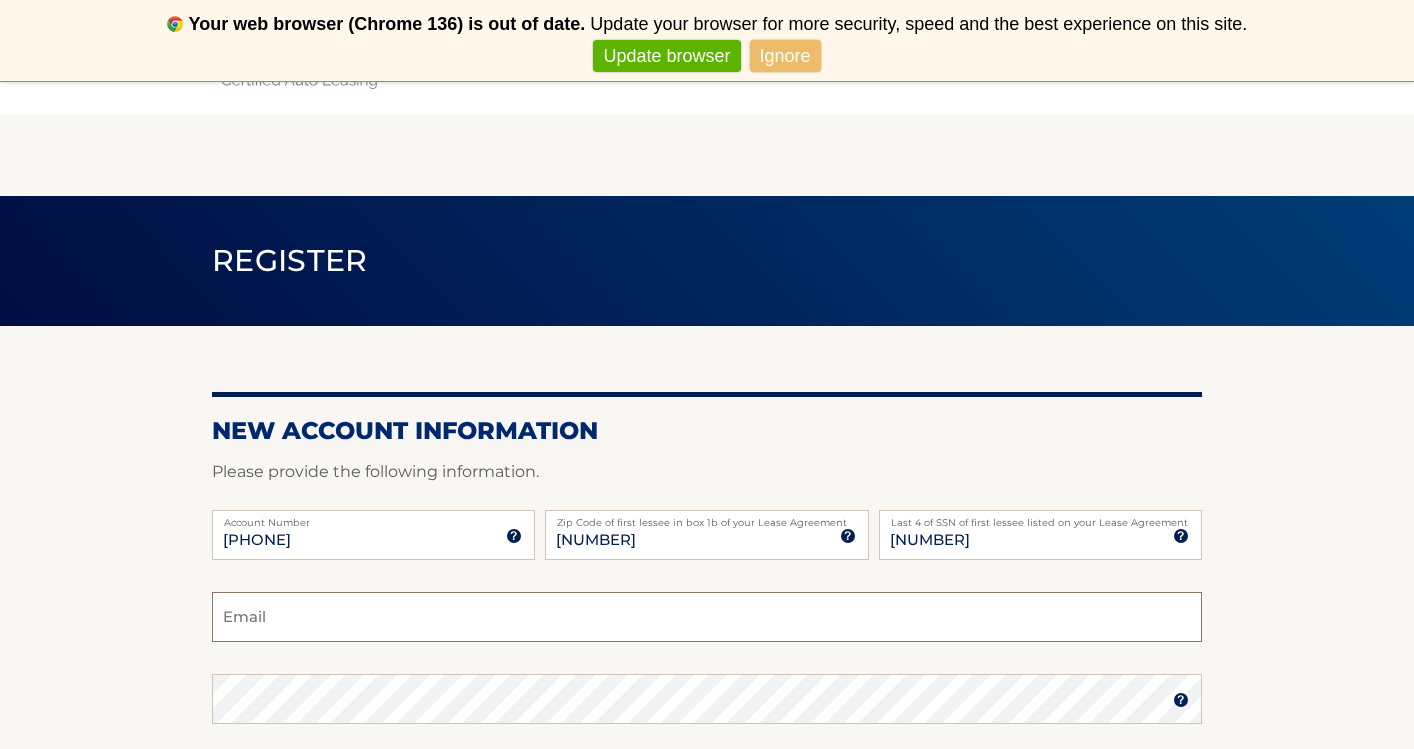 click on "Email" at bounding box center [707, 617] 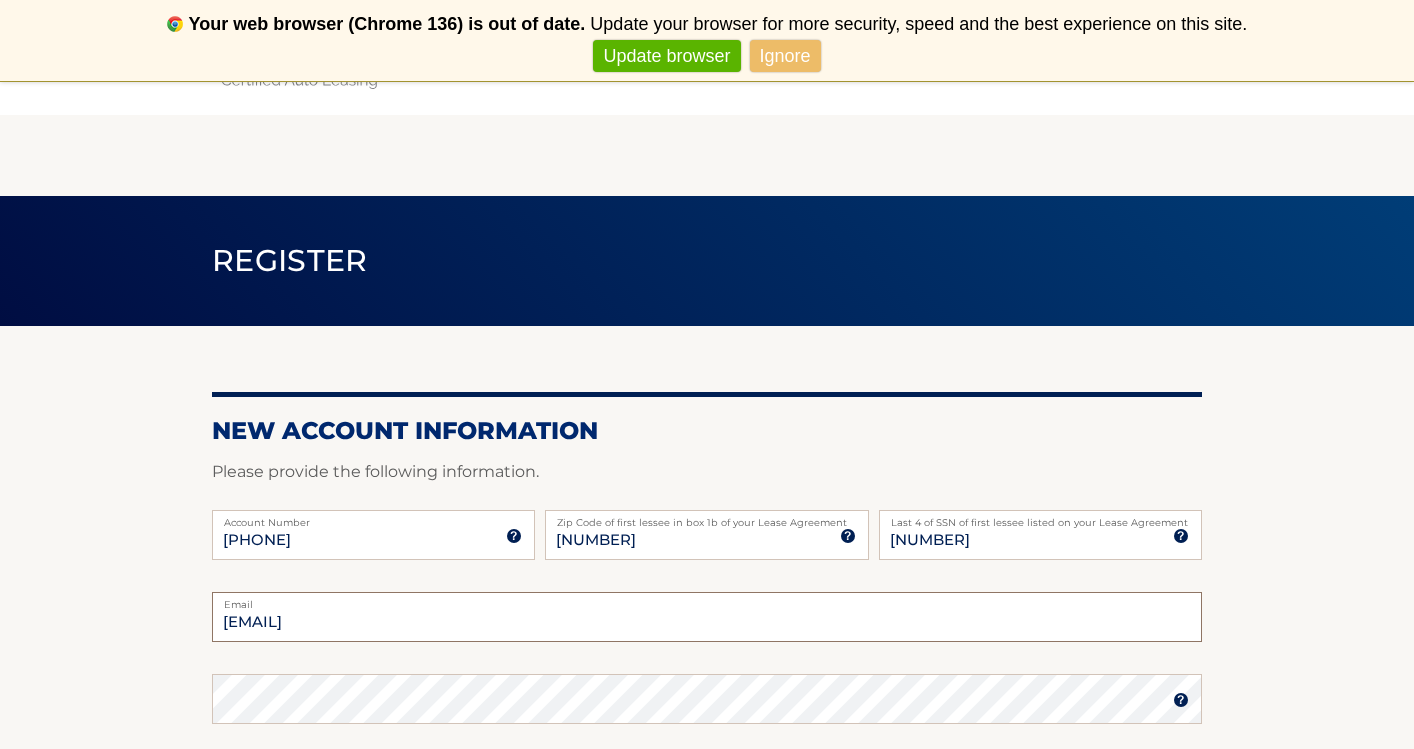 type on "tatianamasone@hotmail.com" 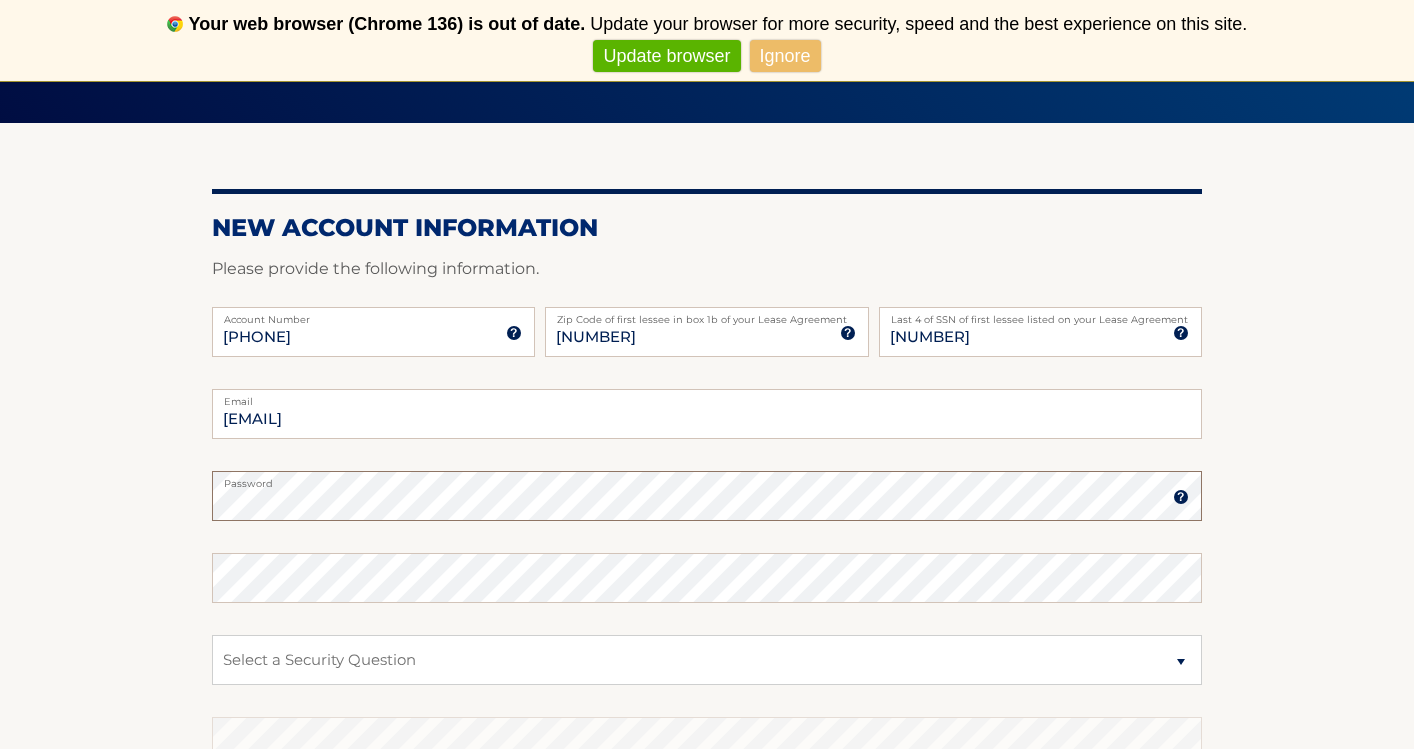 scroll, scrollTop: 210, scrollLeft: 0, axis: vertical 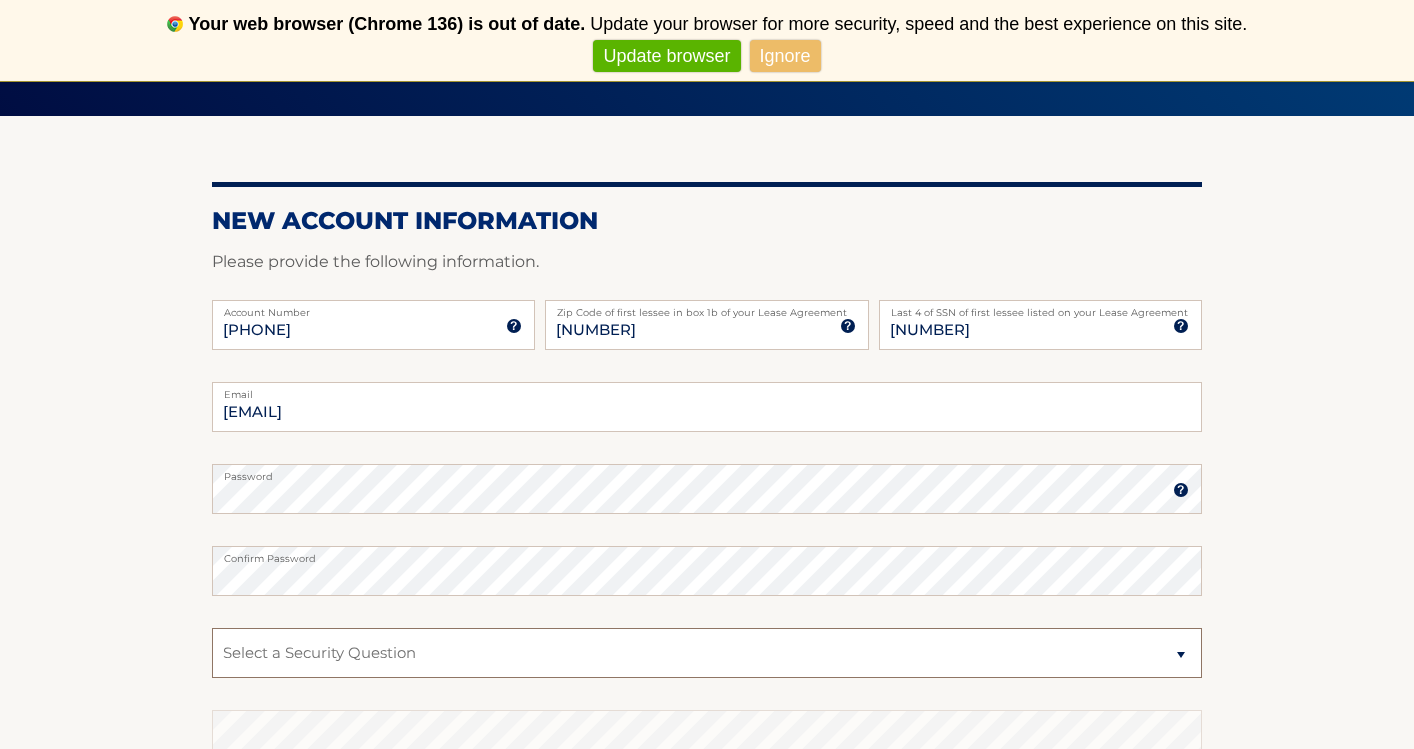 click on "Select a Security Question
What was the name of your elementary school?
What is your mother’s maiden name?
What street did you live on in the third grade?
In what city or town was your first job?
What was your childhood phone number including area code? (e.g., 000-000-0000)" at bounding box center (707, 653) 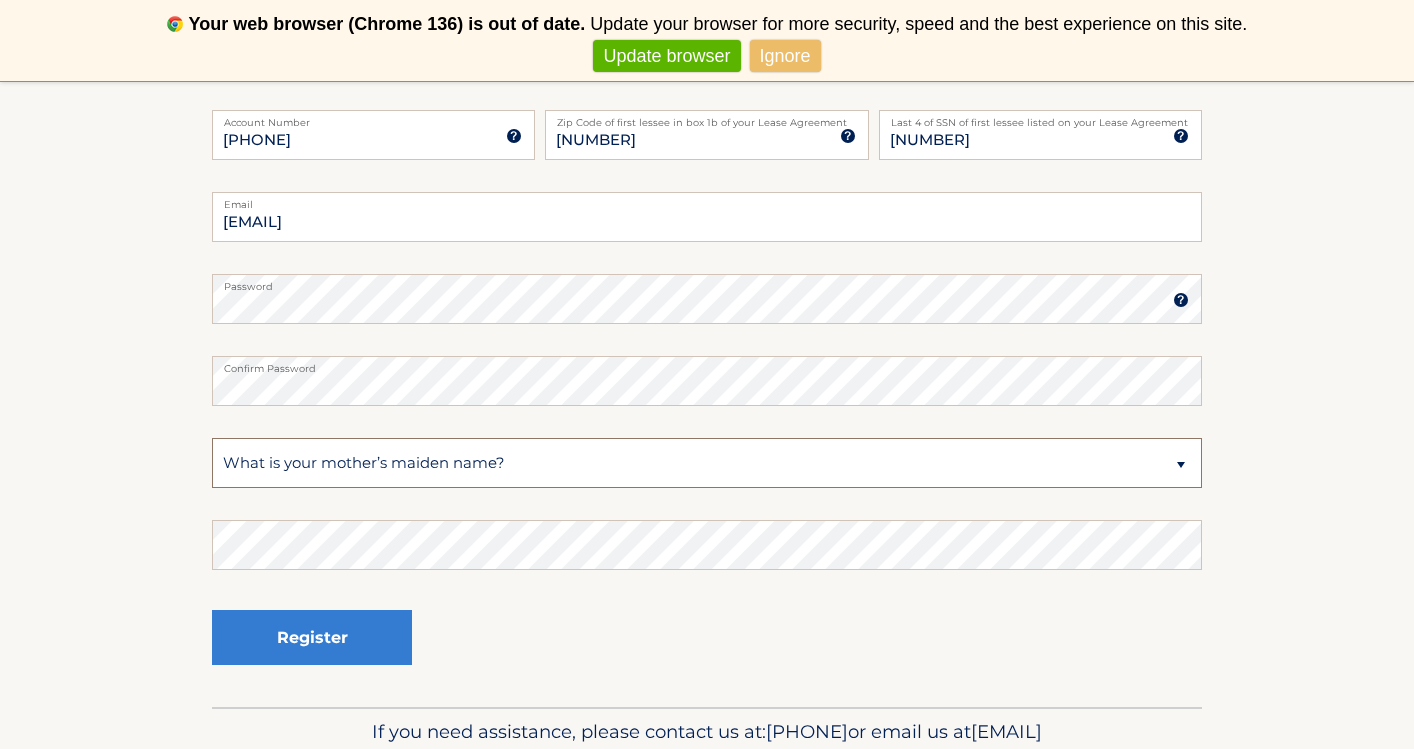 scroll, scrollTop: 401, scrollLeft: 0, axis: vertical 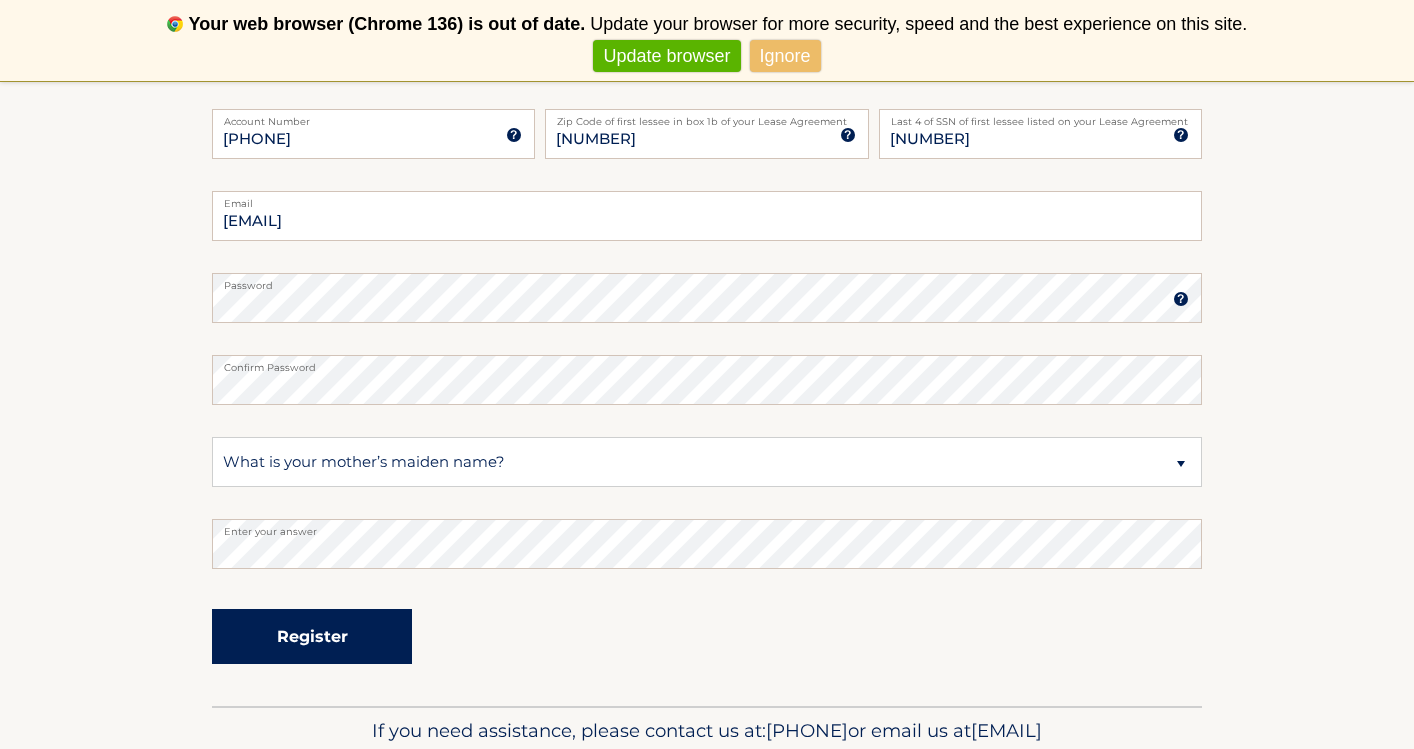 click on "Register" at bounding box center [312, 636] 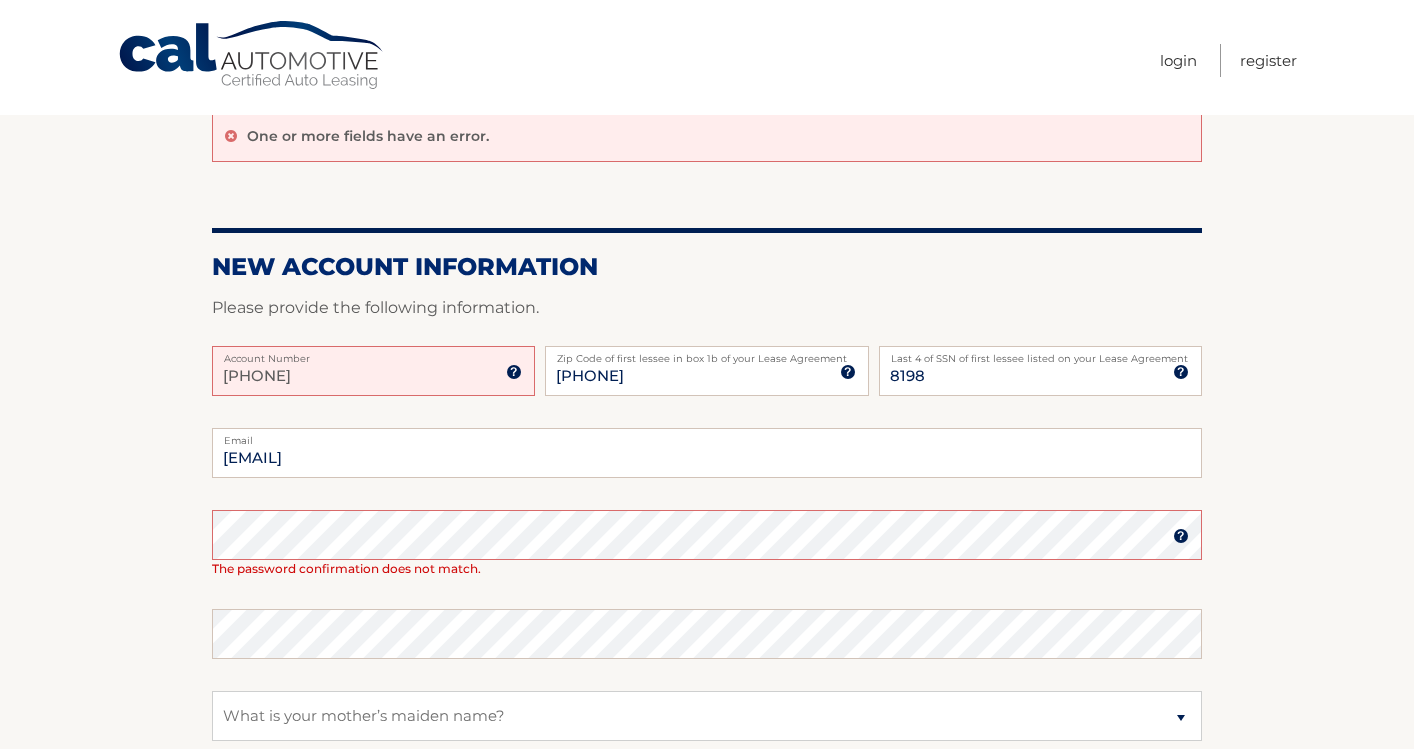 scroll, scrollTop: 209, scrollLeft: 0, axis: vertical 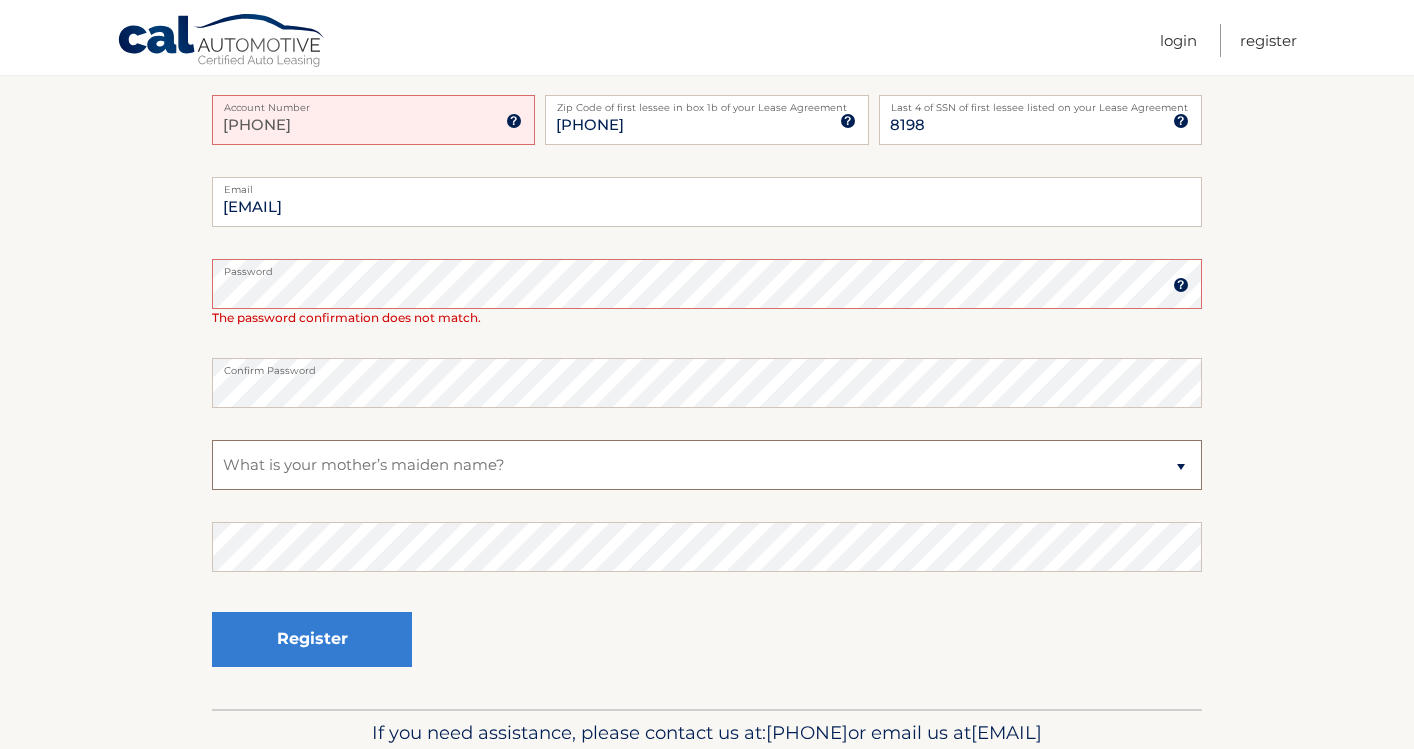 click on "Select a Security Question
What was the name of your elementary school?
What is your mother’s maiden name?
What street did you live on in the third grade?
In what city or town was your first job?
What was your childhood phone number including area code? (e.g., 000-000-0000)" at bounding box center [707, 465] 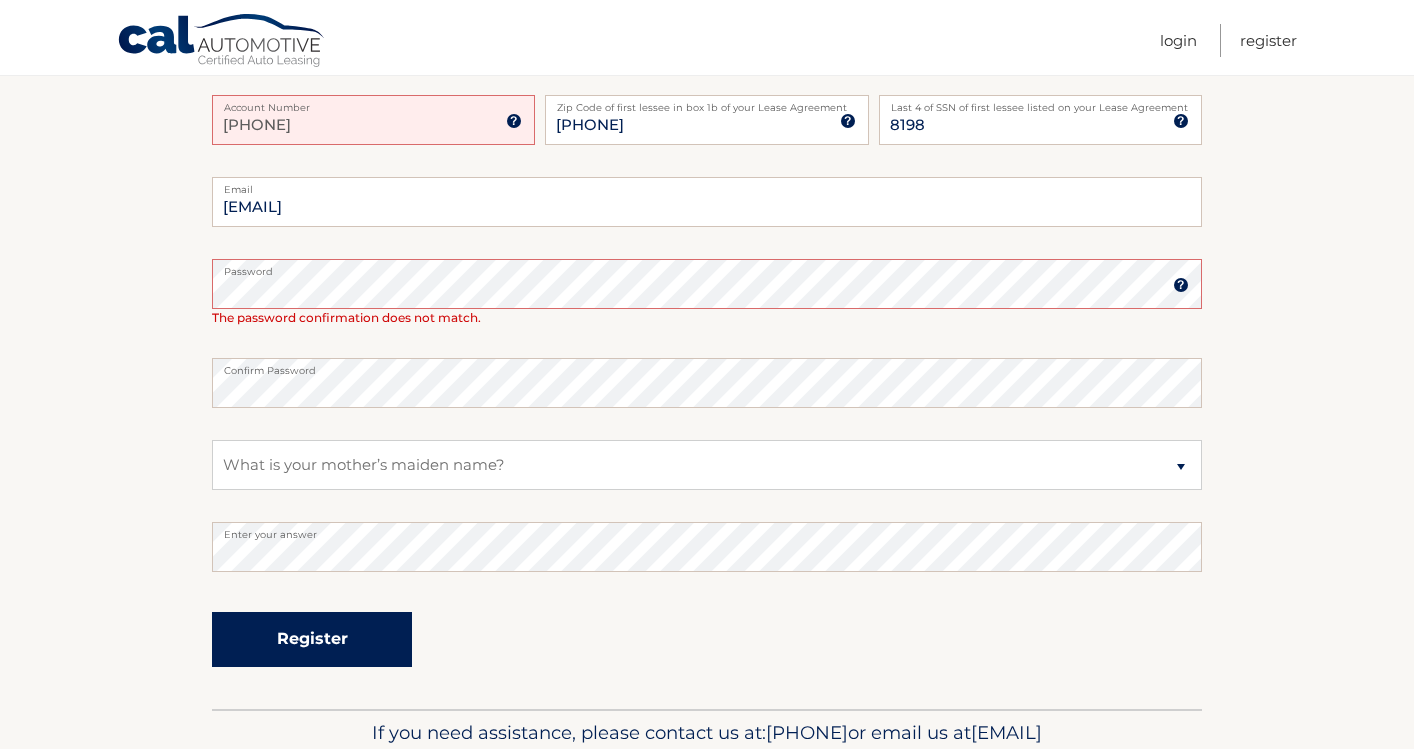 click on "Register" at bounding box center [312, 639] 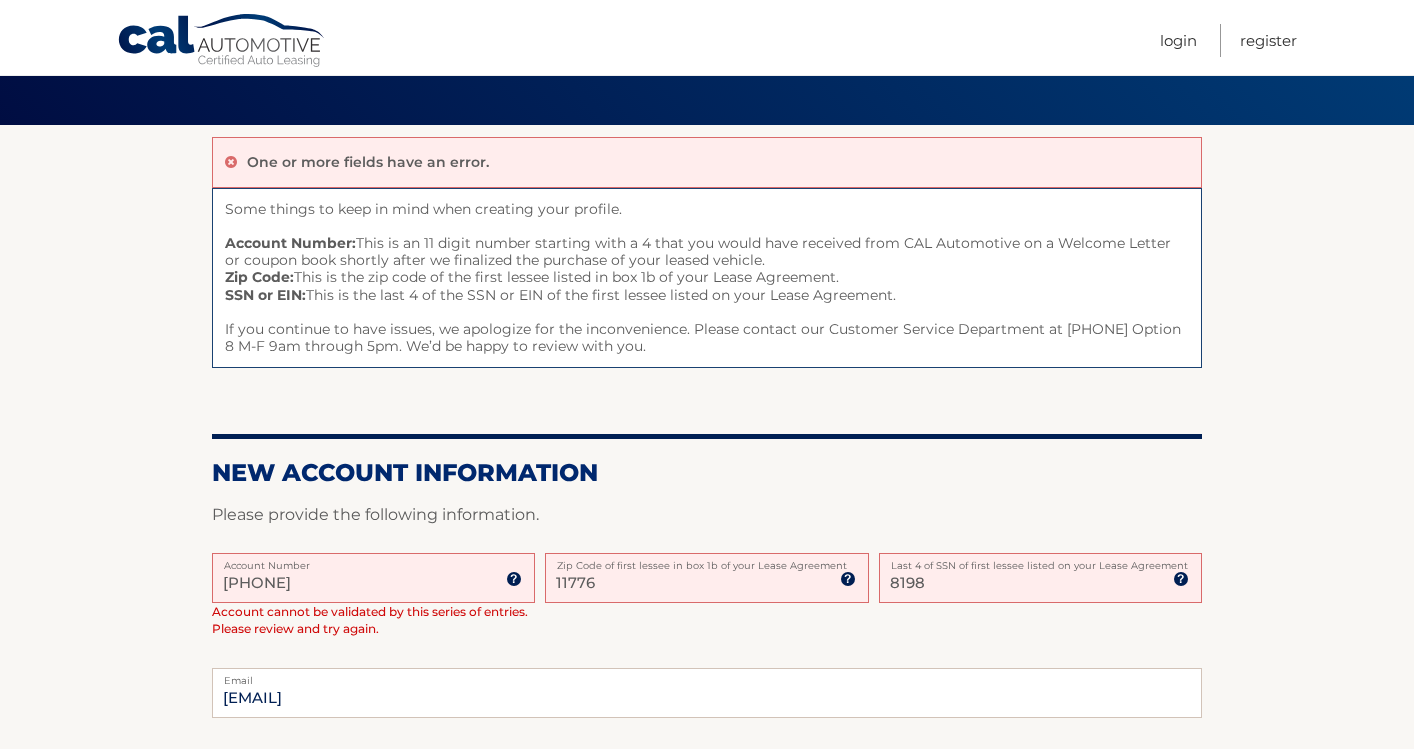 scroll, scrollTop: 126, scrollLeft: 0, axis: vertical 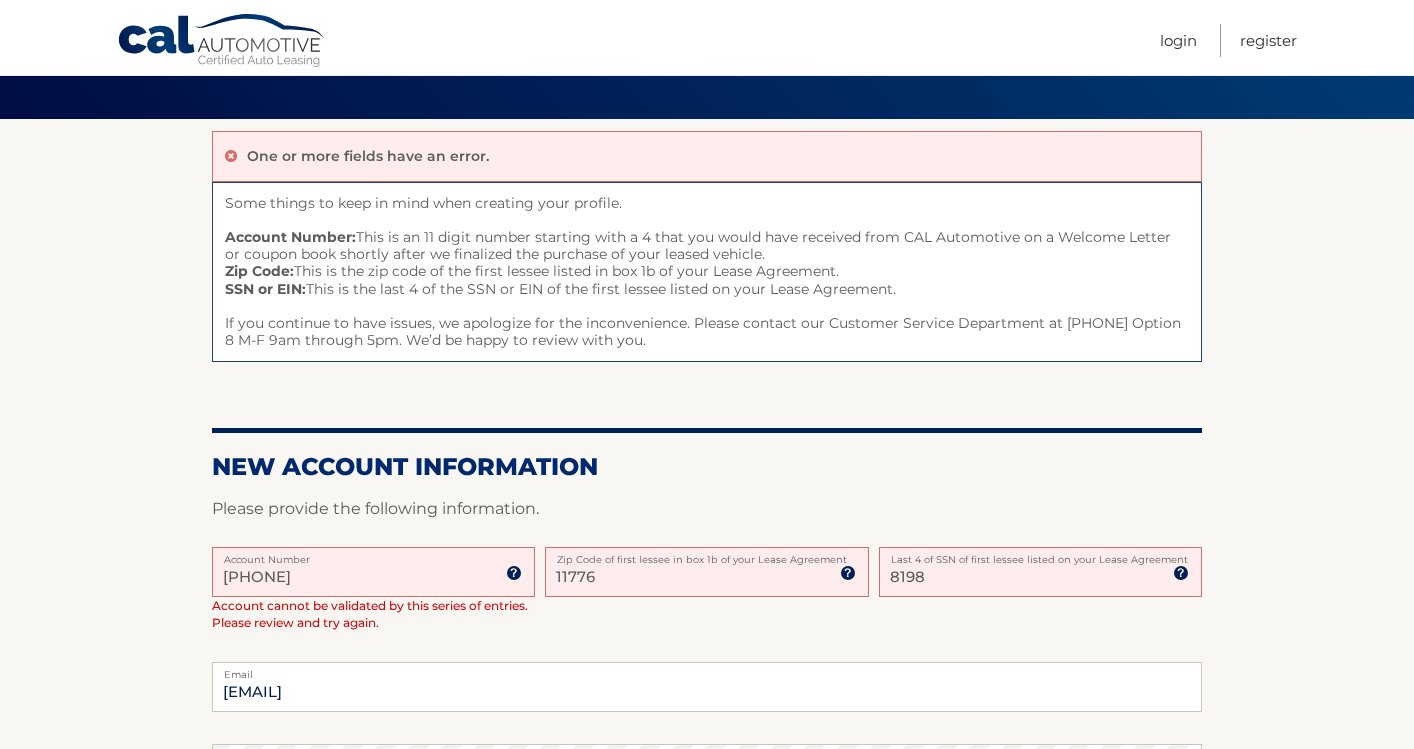 click on "11776" at bounding box center [706, 572] 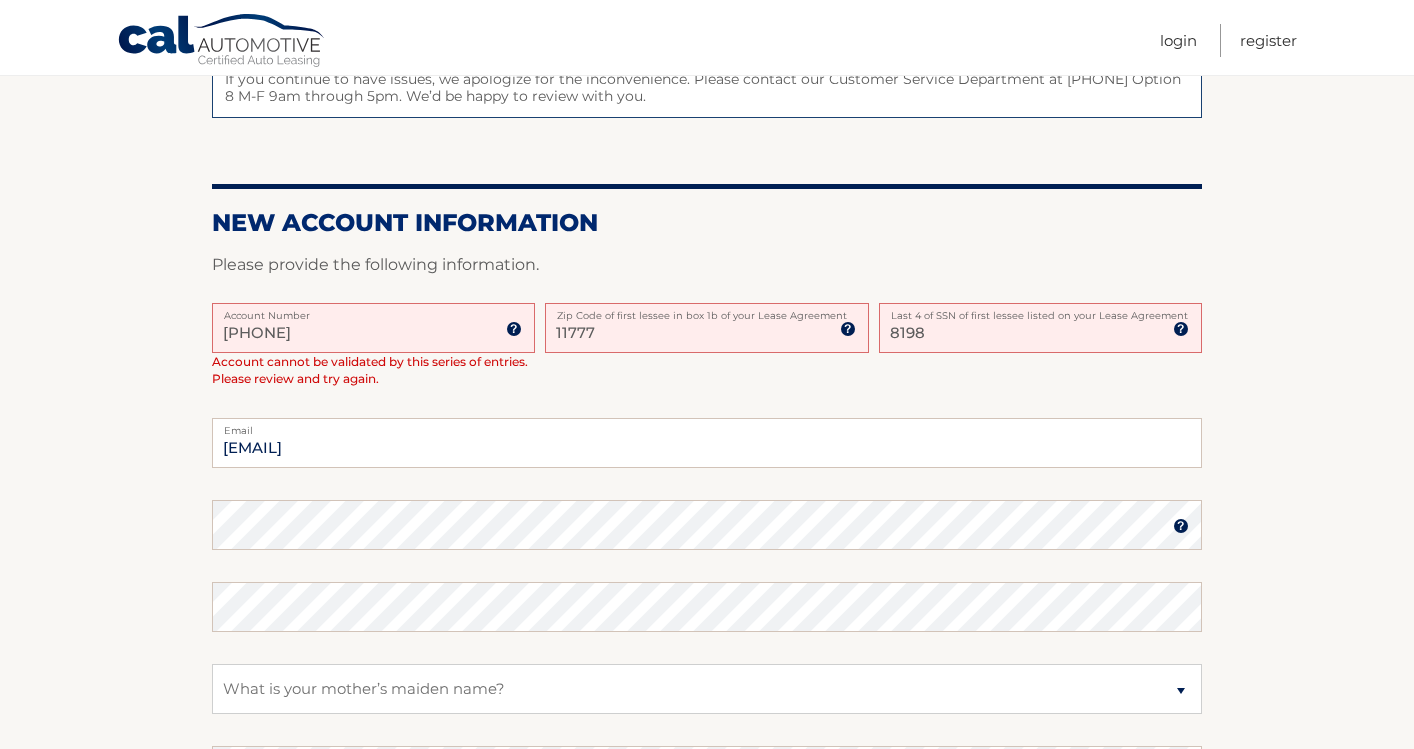 scroll, scrollTop: 704, scrollLeft: 0, axis: vertical 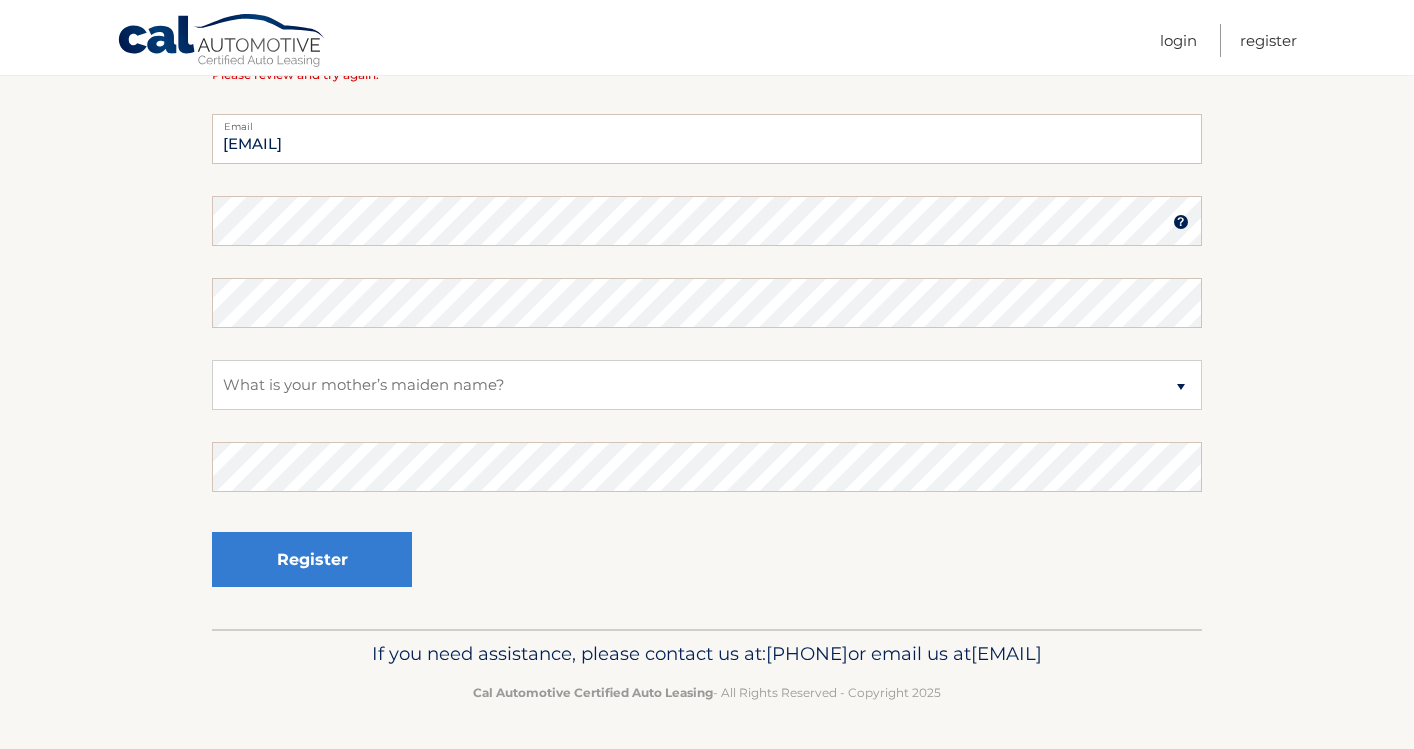type on "11777" 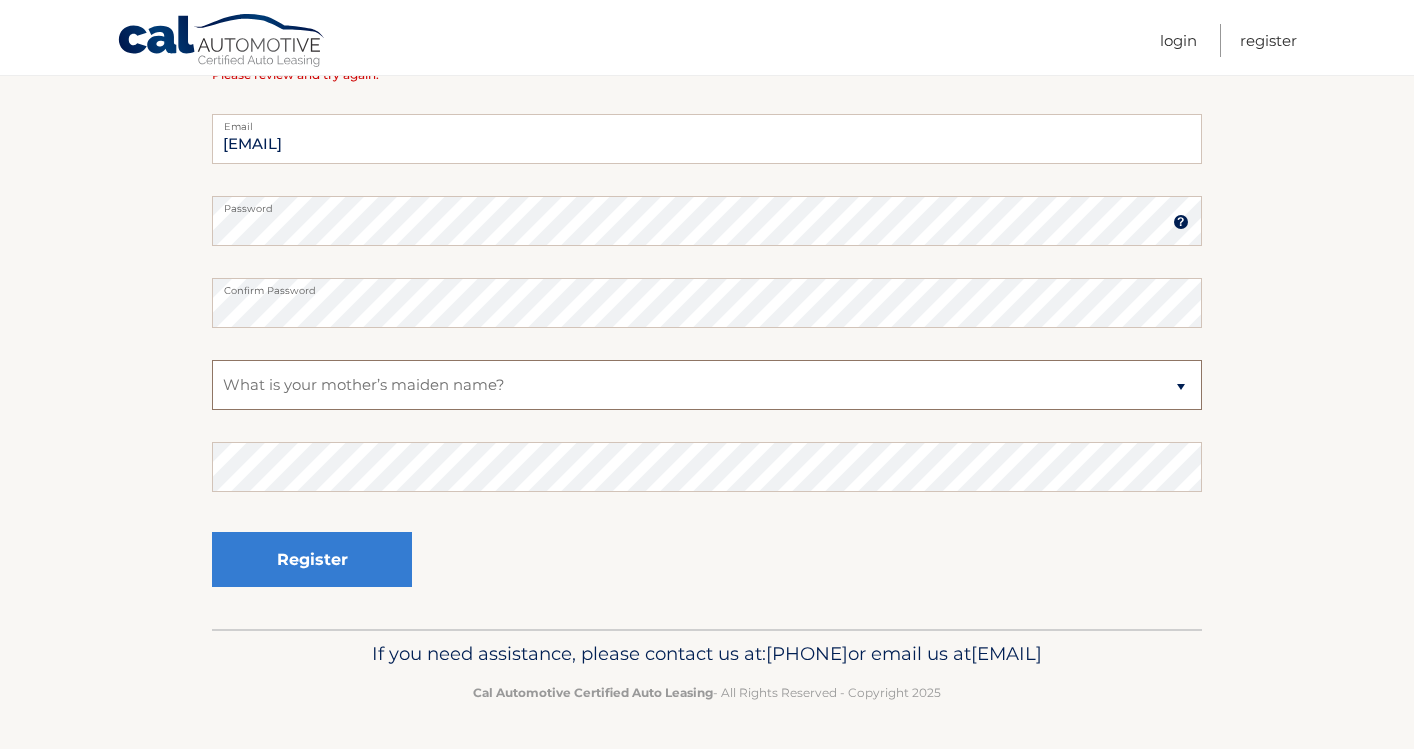 click on "Select a Security Question
What was the name of your elementary school?
What is your mother’s maiden name?
What street did you live on in the third grade?
In what city or town was your first job?
What was your childhood phone number including area code? (e.g., 000-000-0000)" at bounding box center [707, 385] 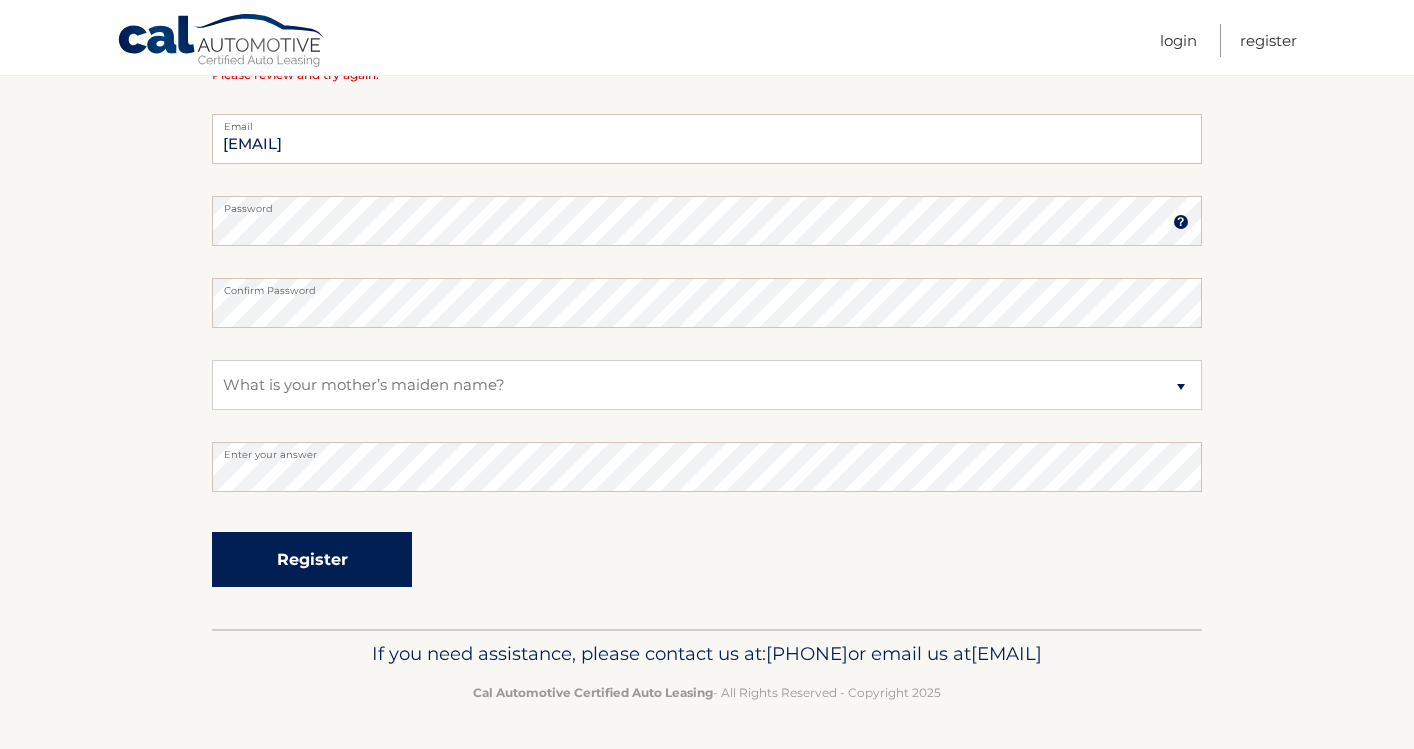 click on "Register" at bounding box center [312, 559] 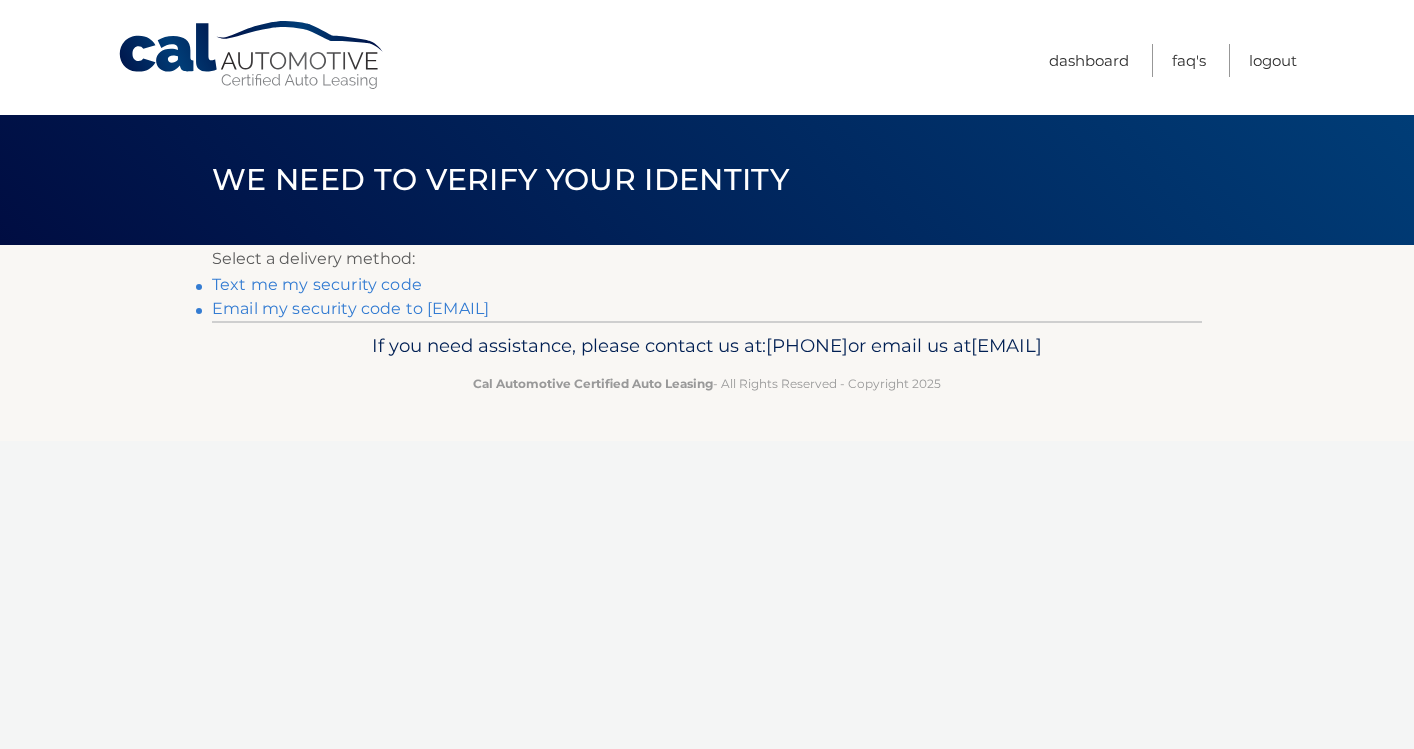 scroll, scrollTop: 0, scrollLeft: 0, axis: both 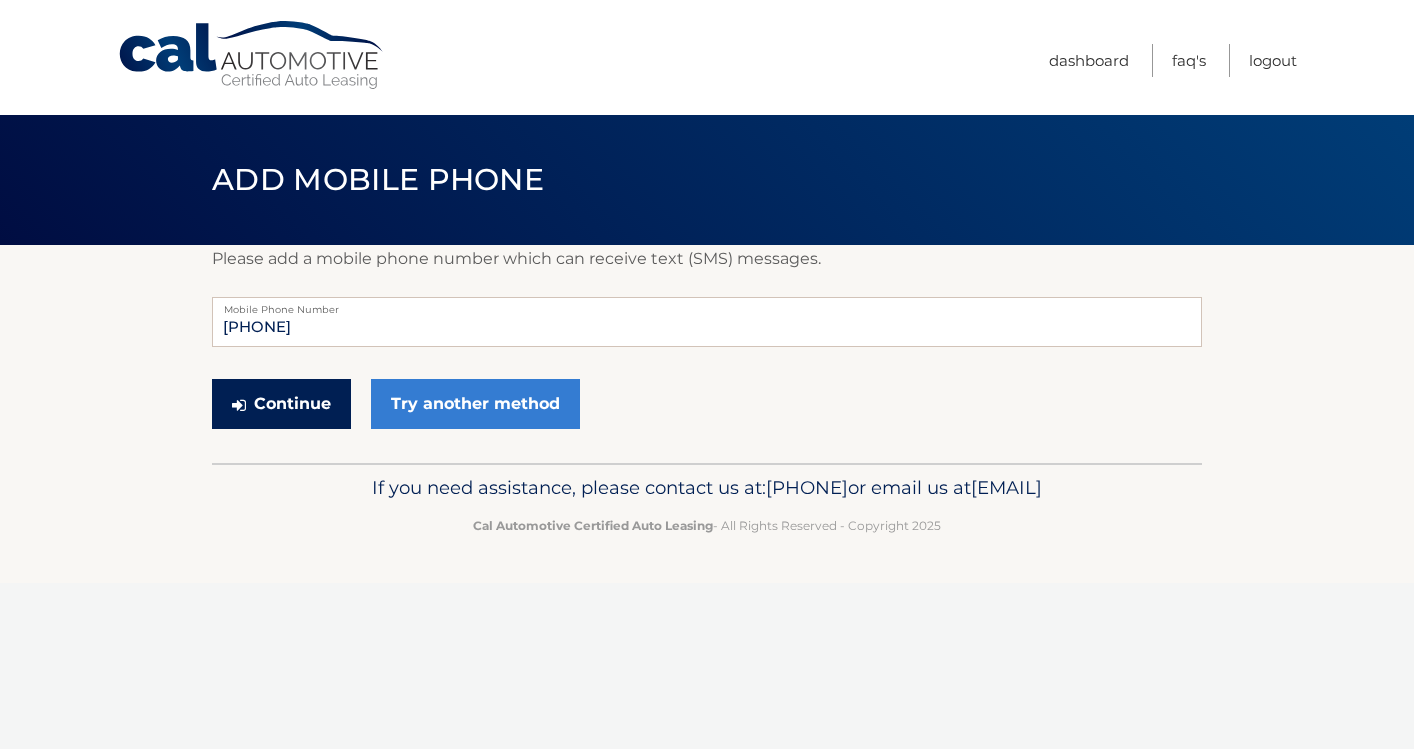 click on "Continue" at bounding box center (281, 404) 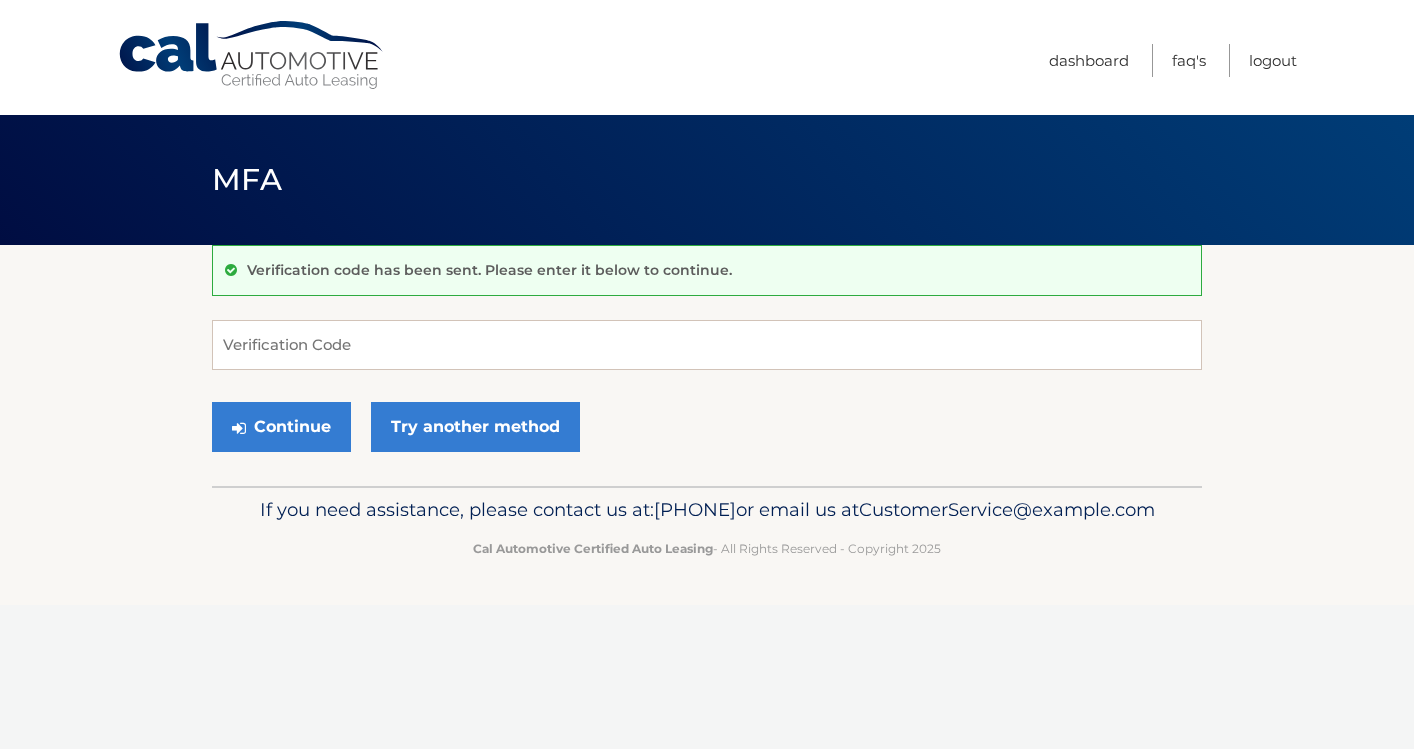 scroll, scrollTop: 0, scrollLeft: 0, axis: both 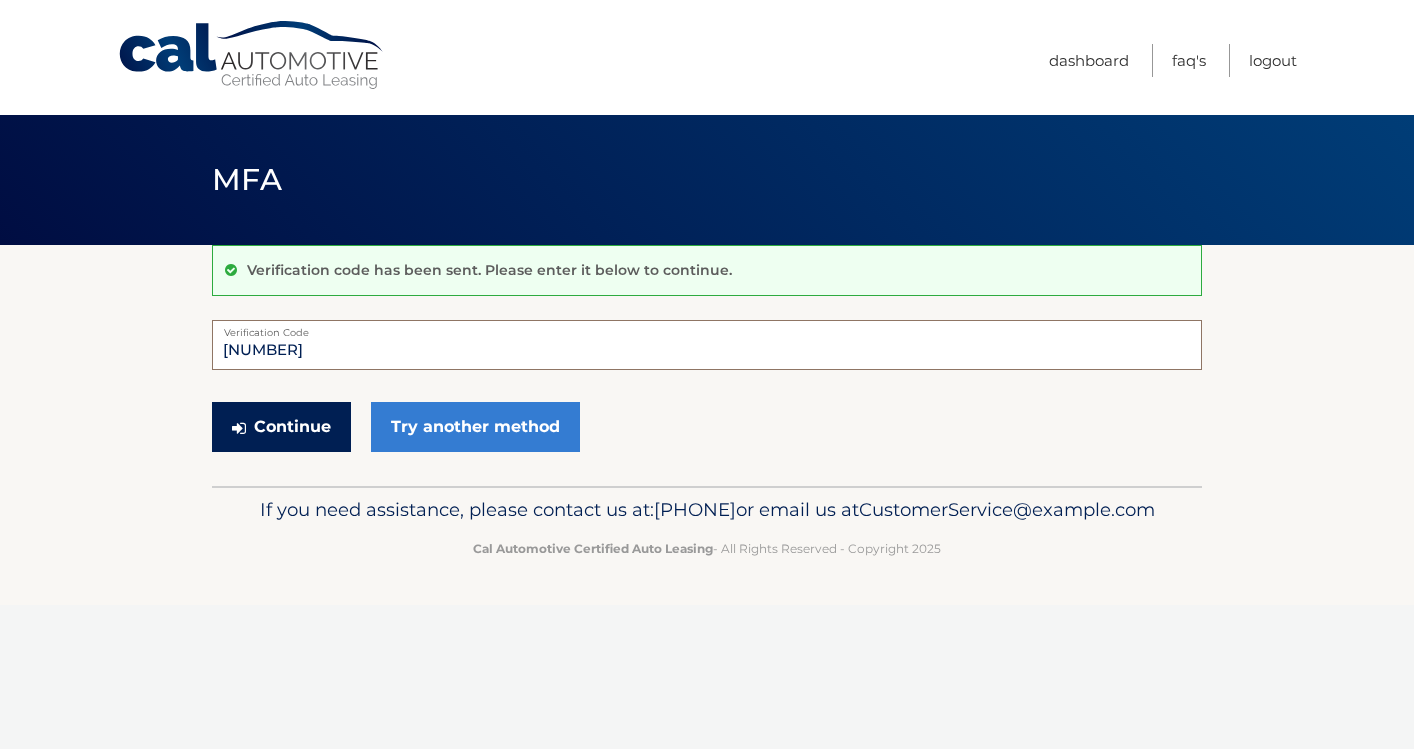 type on "273261" 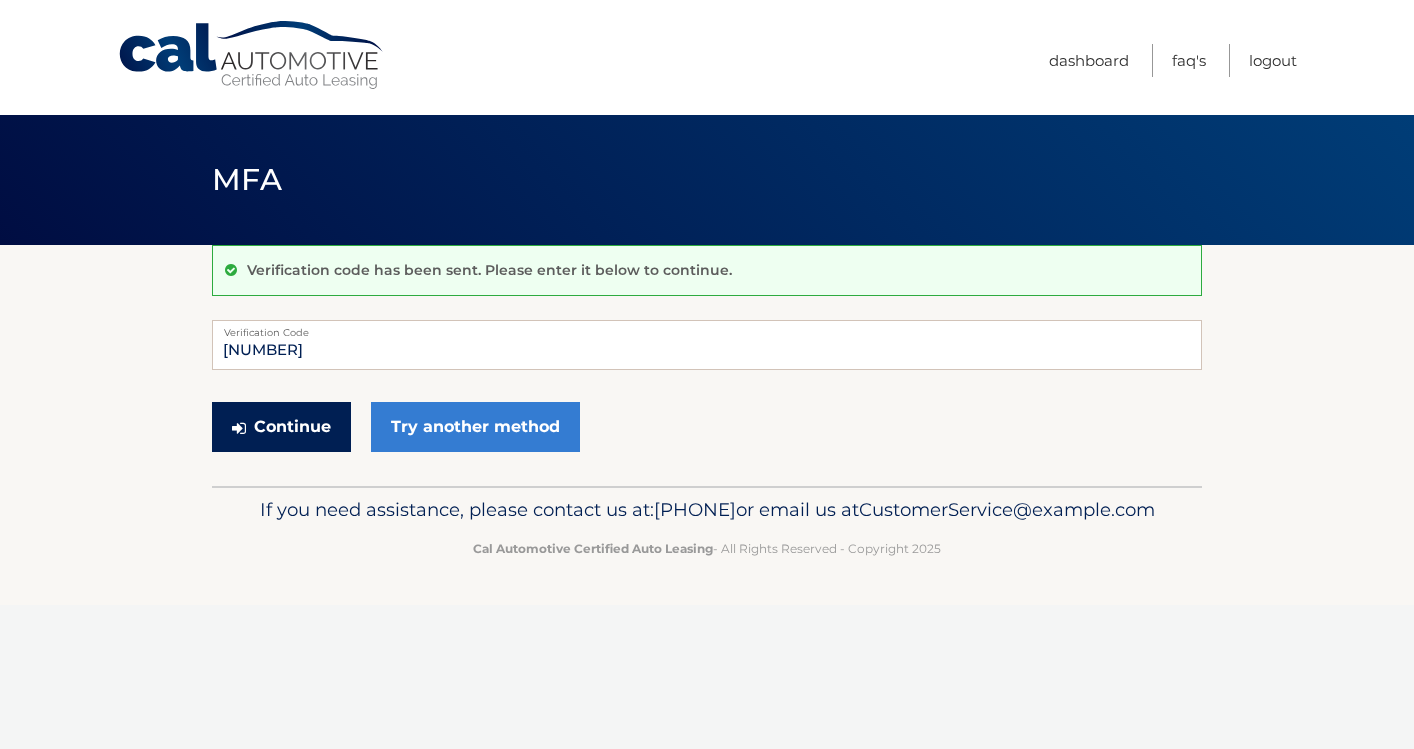 click on "Continue" at bounding box center (281, 427) 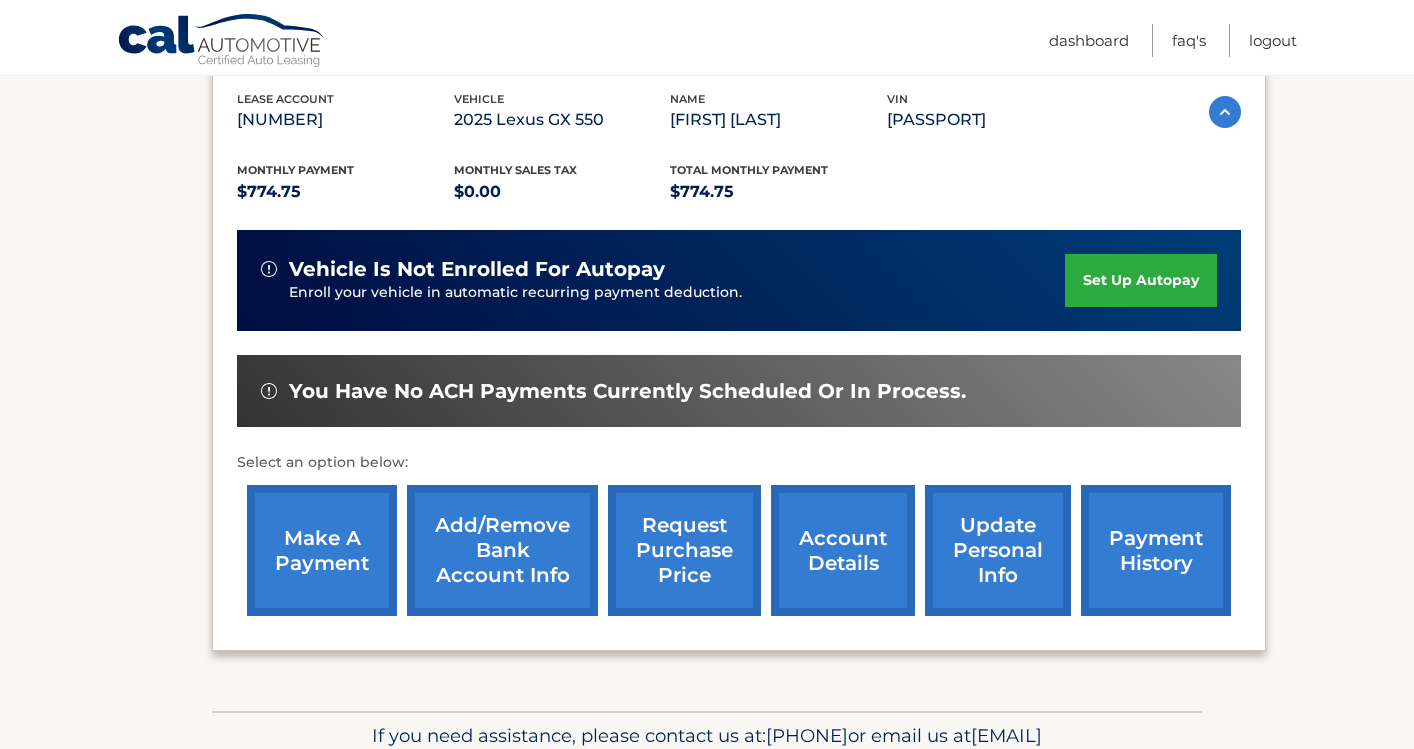 scroll, scrollTop: 352, scrollLeft: 0, axis: vertical 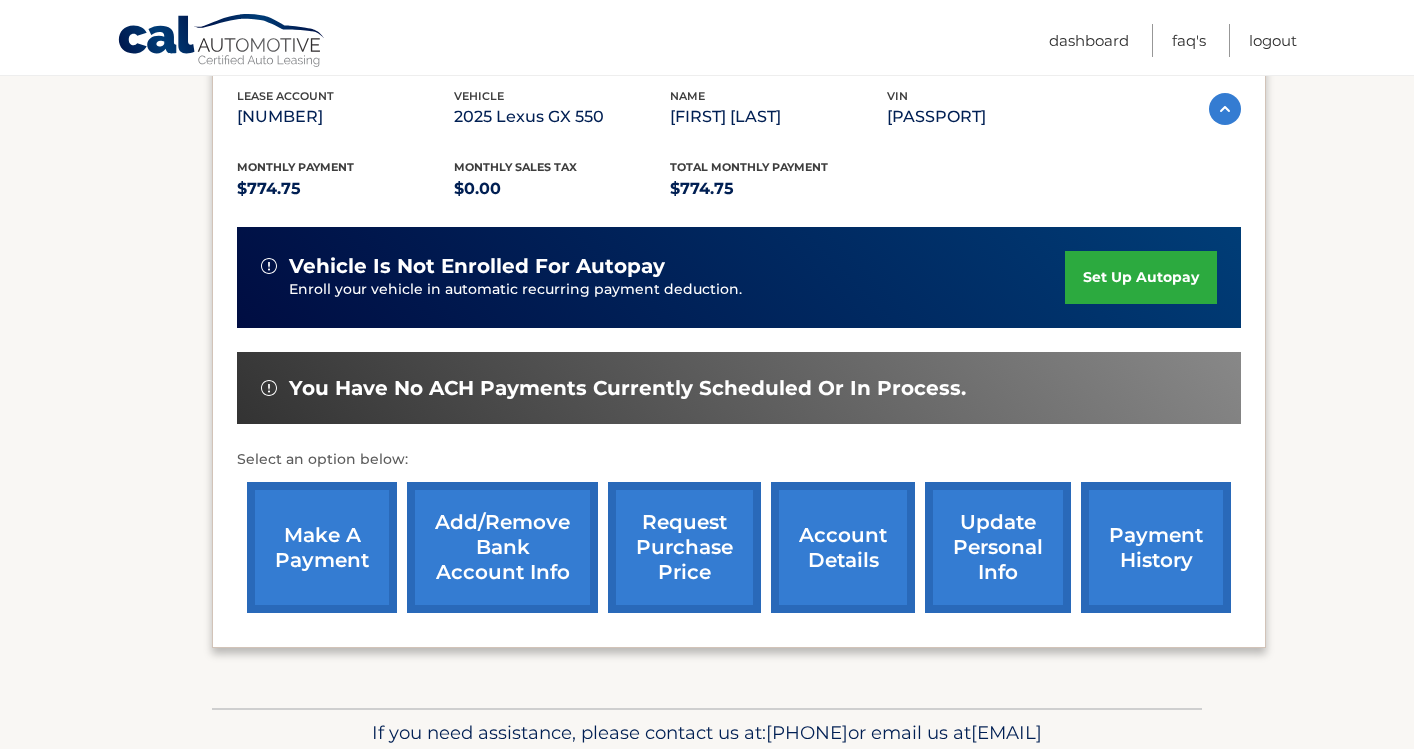 click on "make a payment" at bounding box center [322, 547] 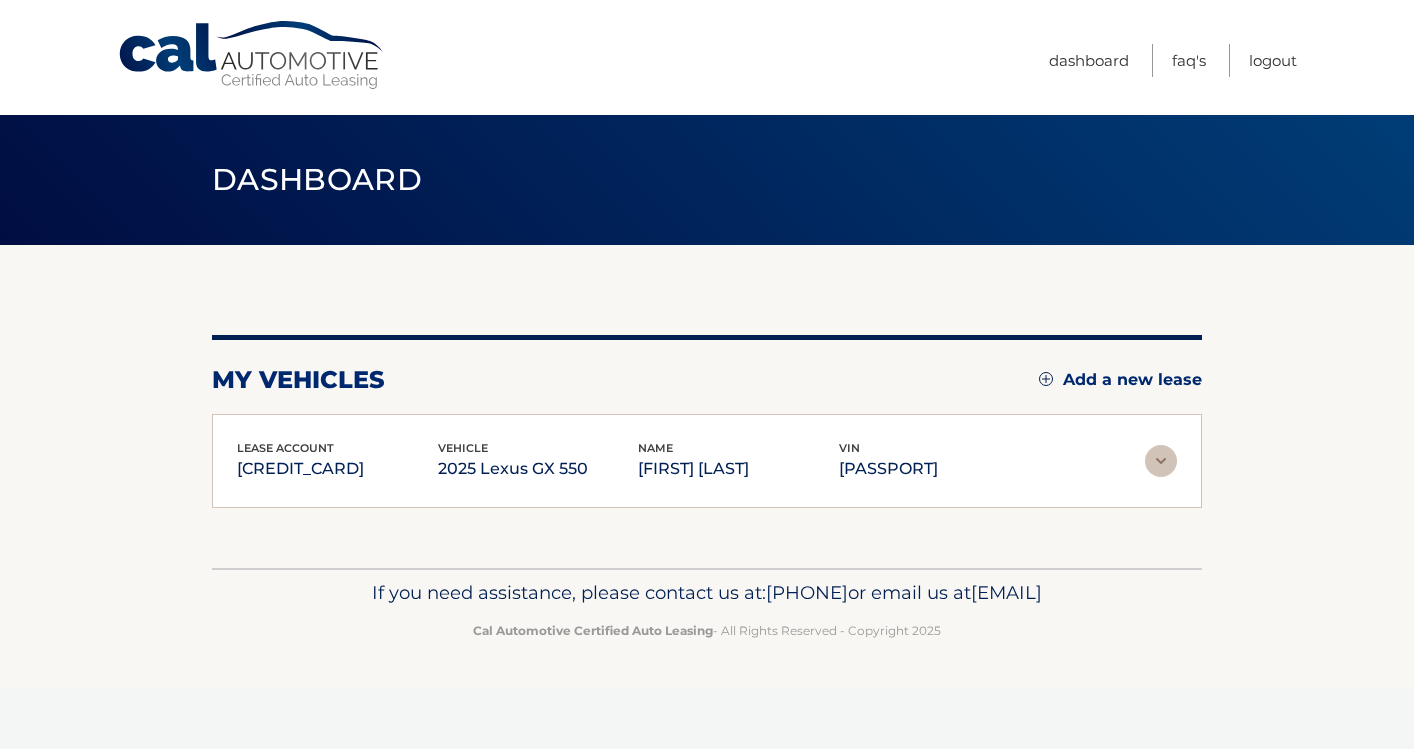 scroll, scrollTop: 0, scrollLeft: 0, axis: both 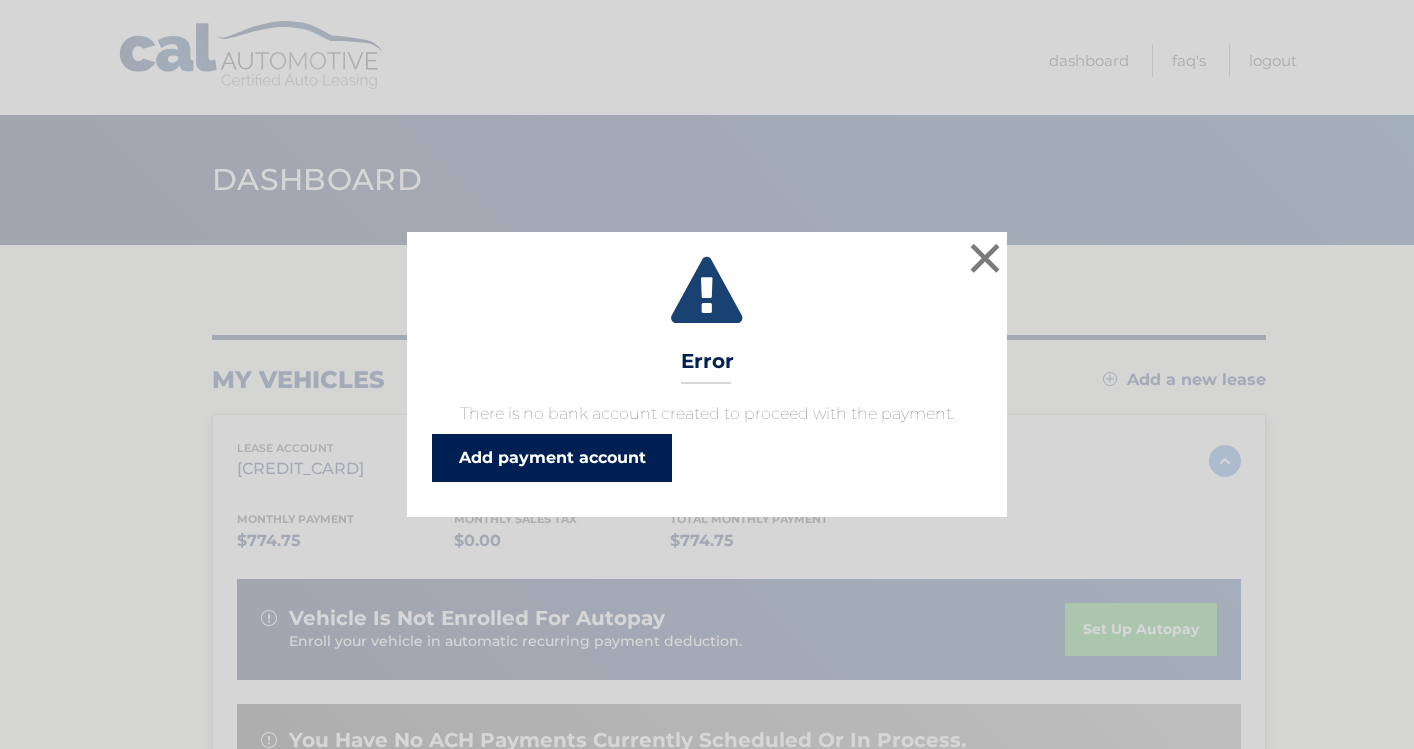 click on "Add payment account" at bounding box center (552, 458) 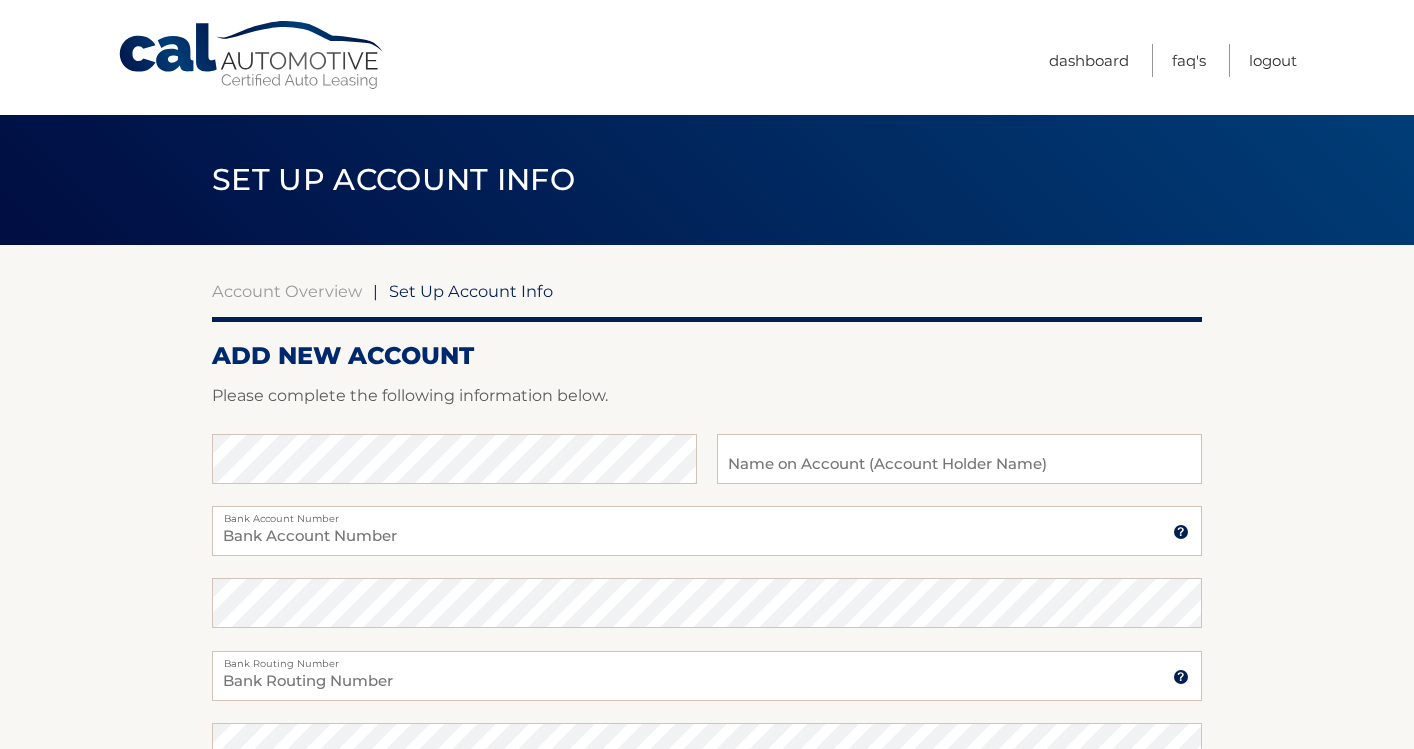 scroll, scrollTop: 0, scrollLeft: 0, axis: both 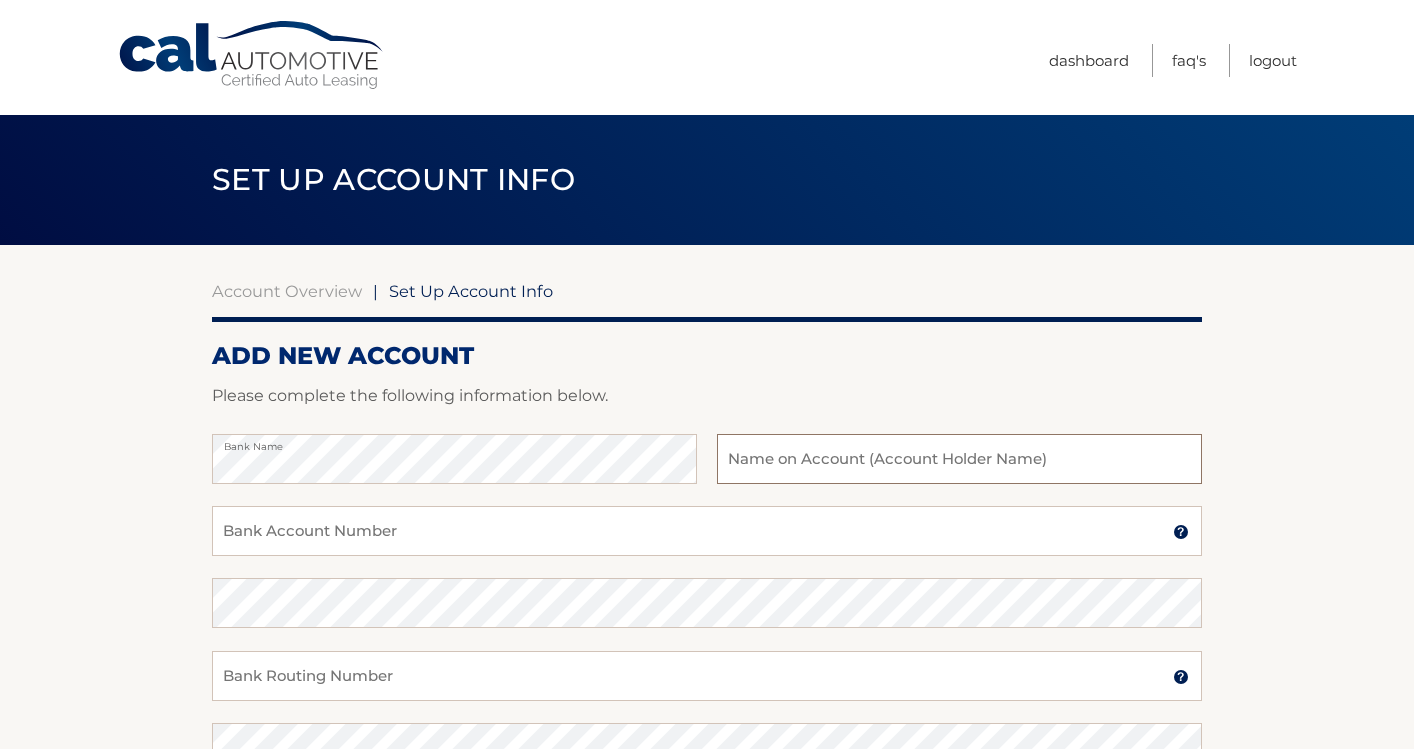 click at bounding box center [959, 459] 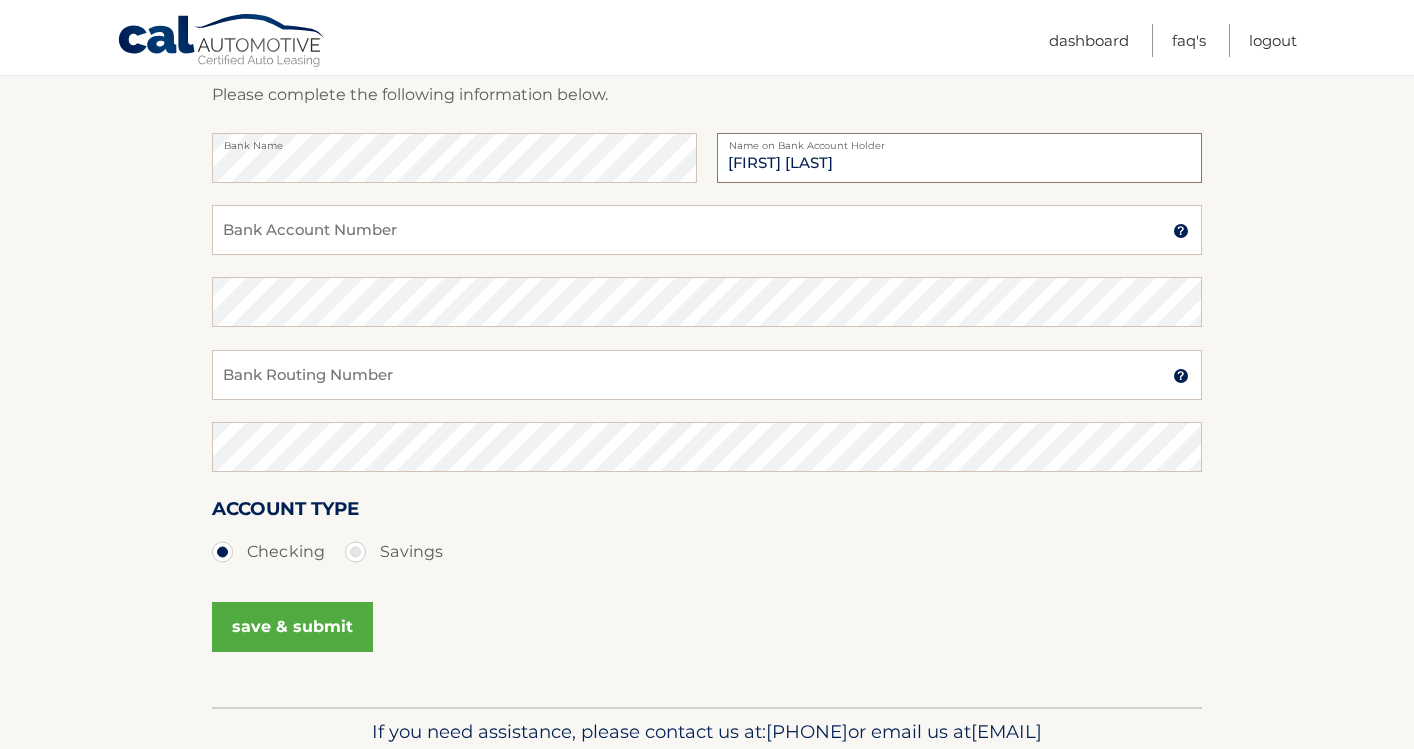 scroll, scrollTop: 303, scrollLeft: 0, axis: vertical 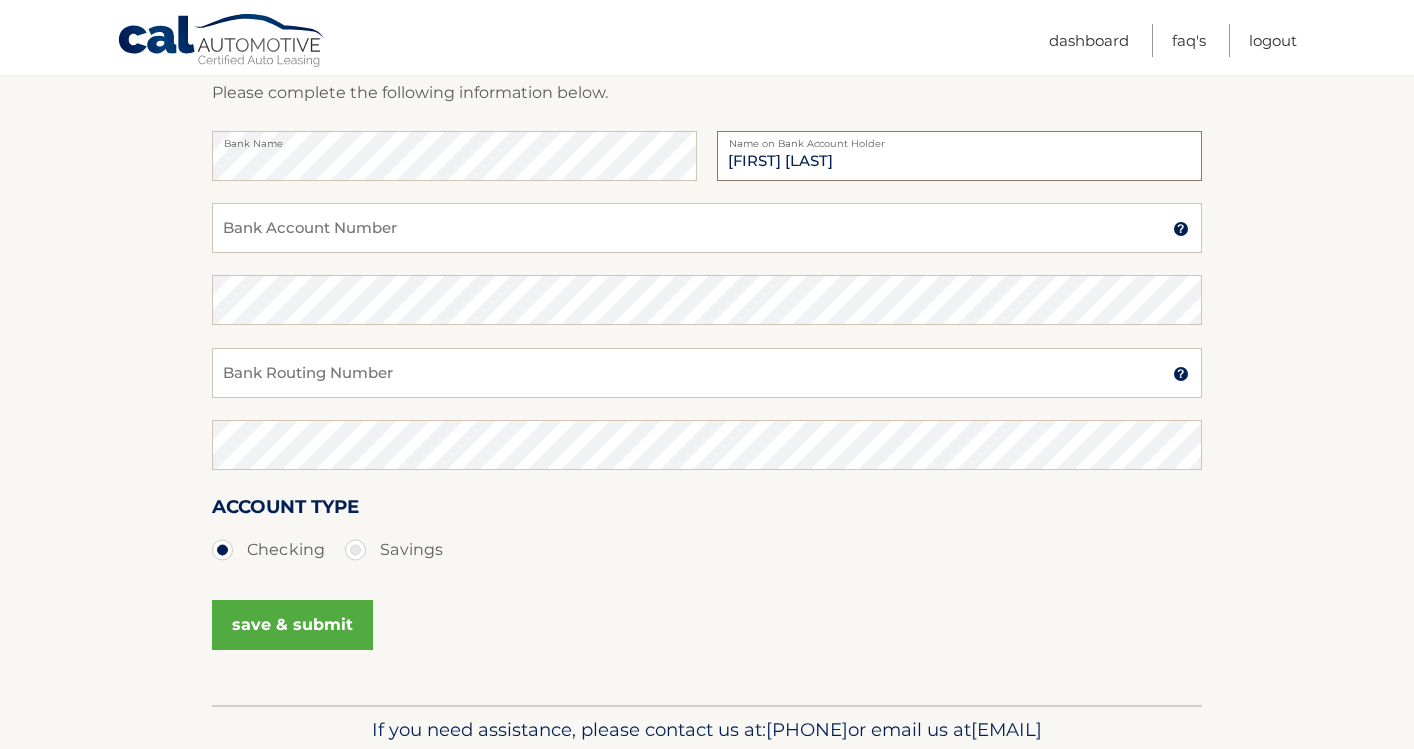 type on "[FIRST] [LAST]" 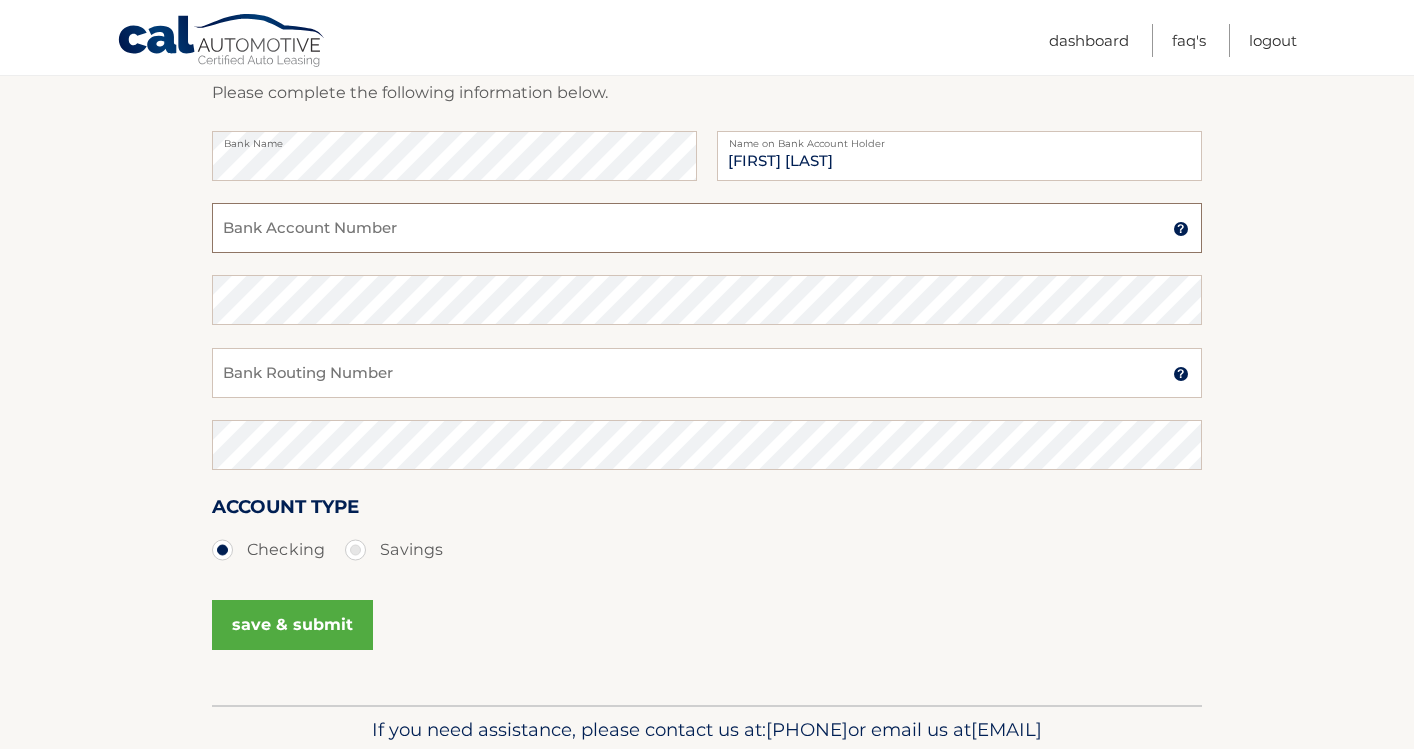 click on "Bank Account Number" at bounding box center [707, 228] 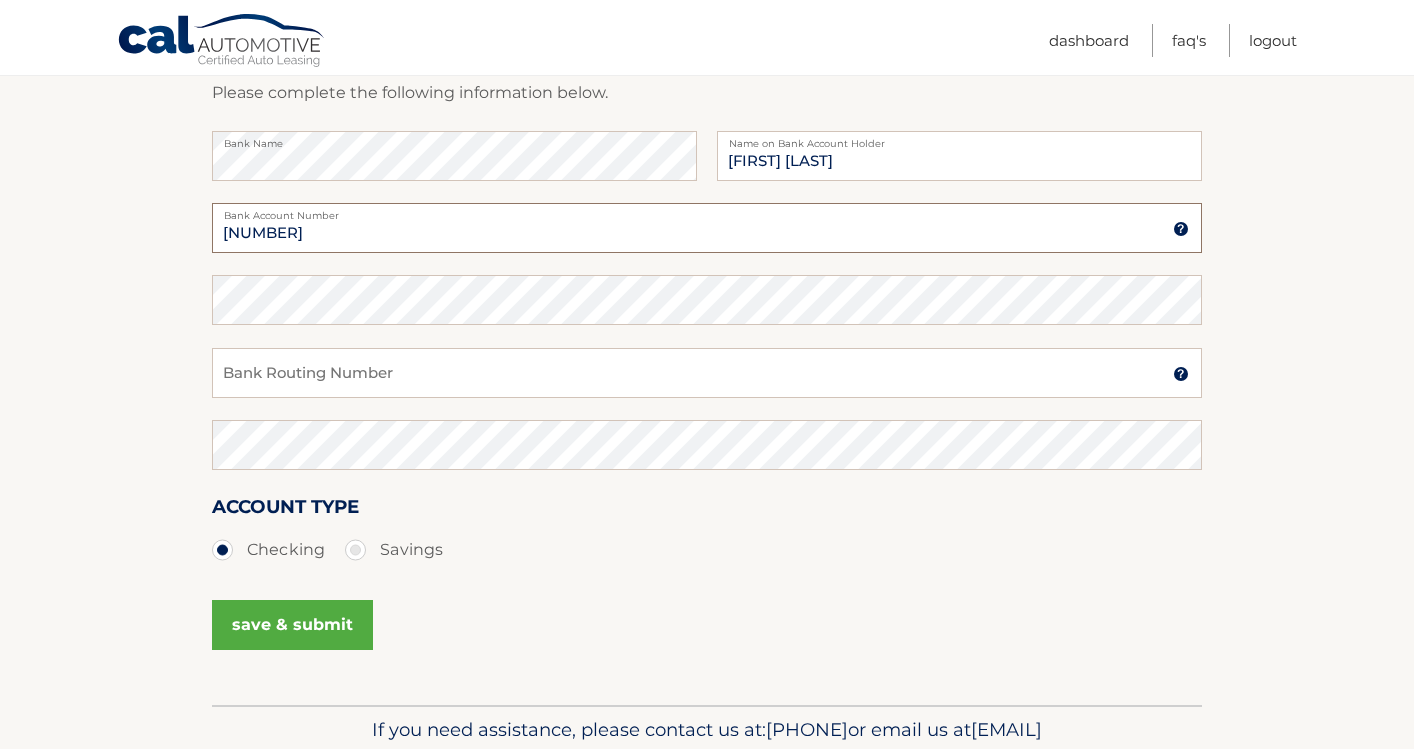 type on "[NUMBER]" 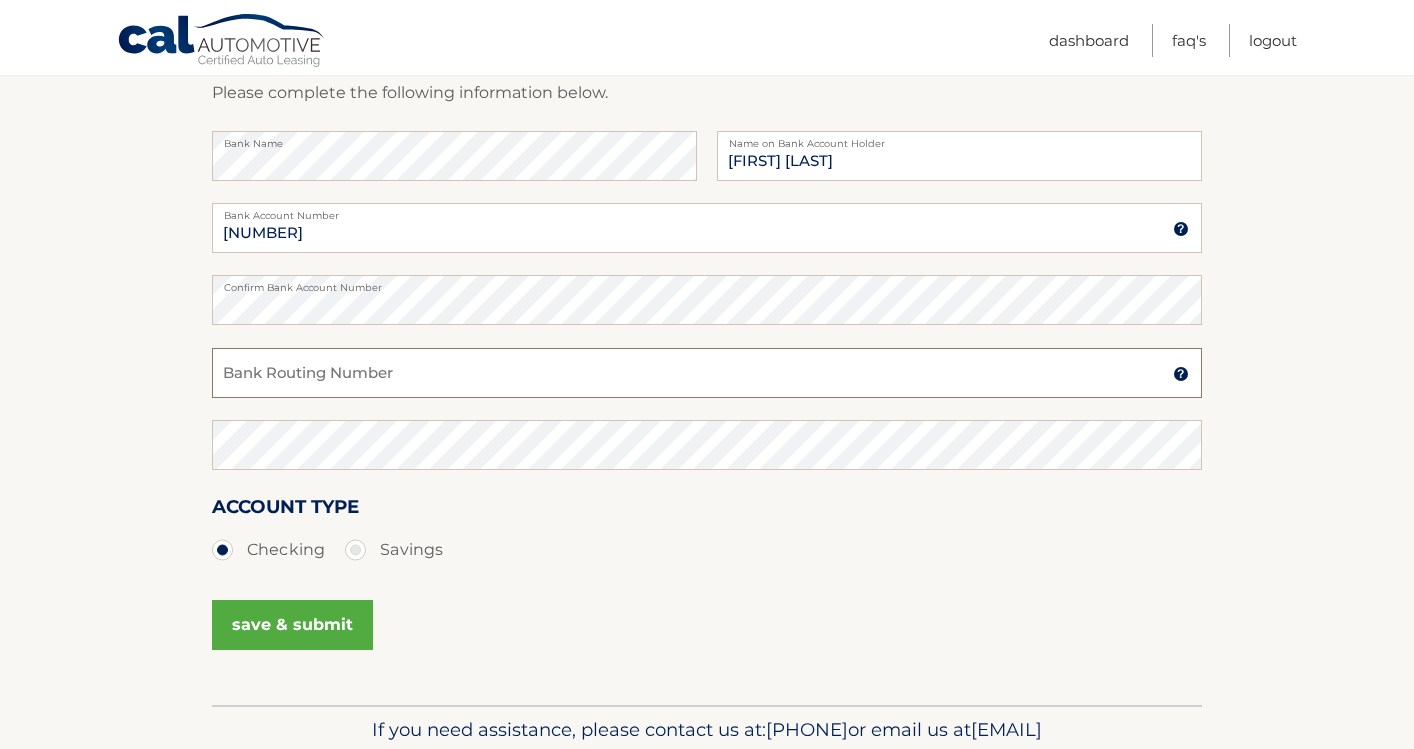 click on "Bank Routing Number" at bounding box center [707, 373] 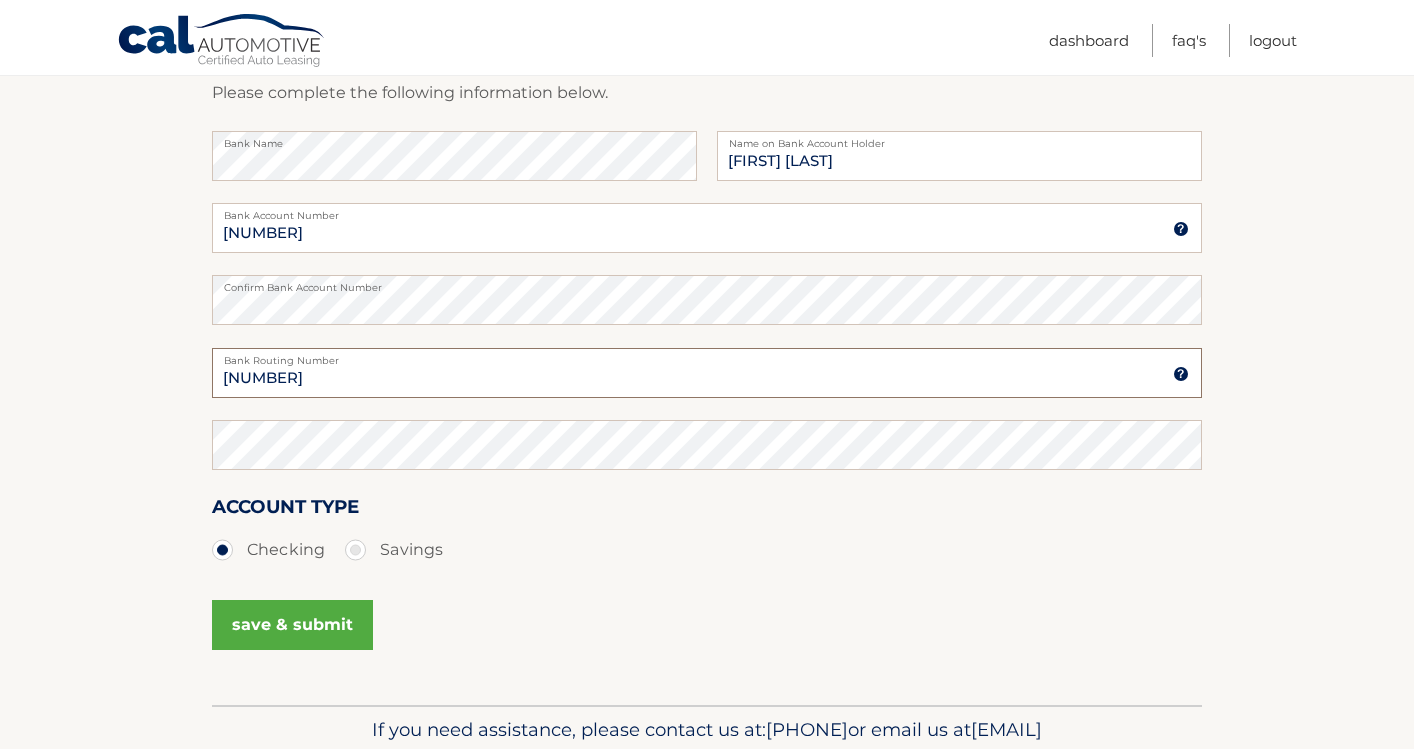 type on "[NUMBER]" 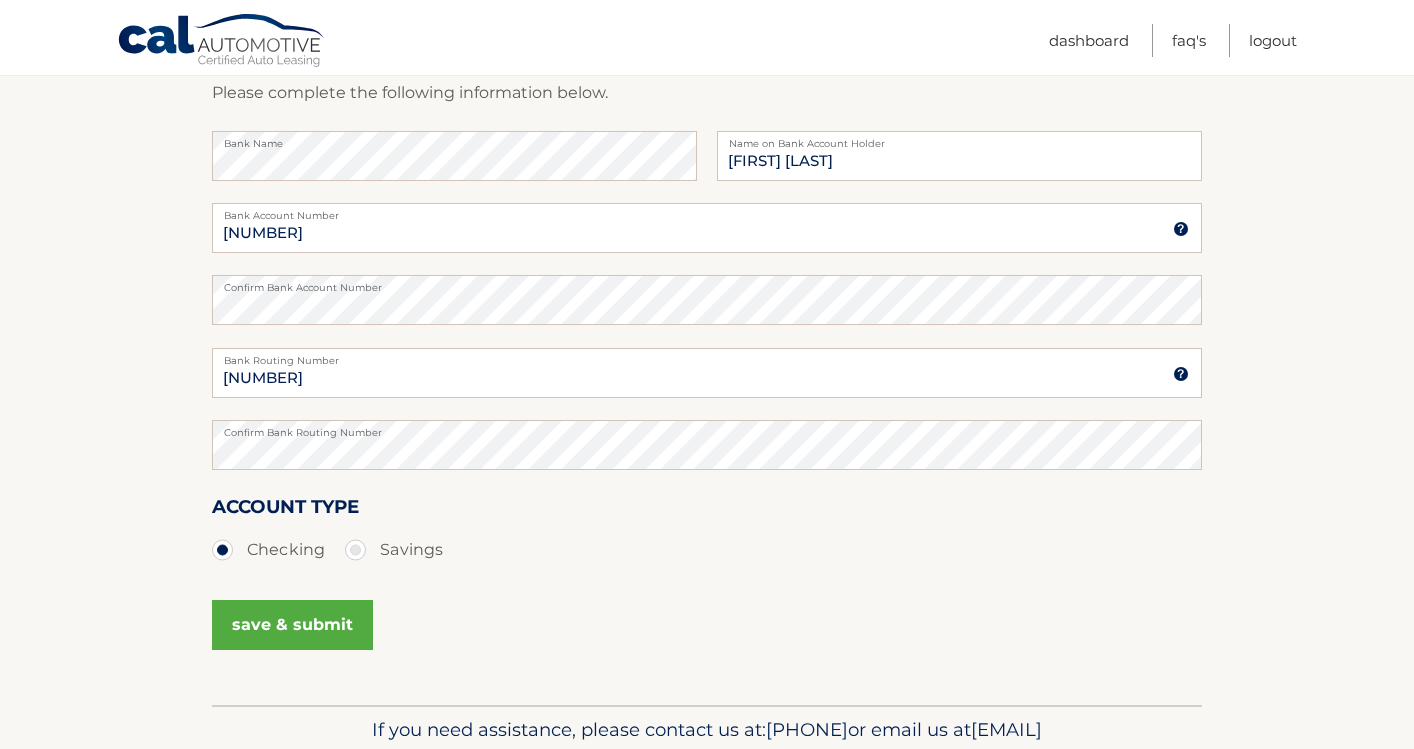 click on "save & submit" at bounding box center [292, 625] 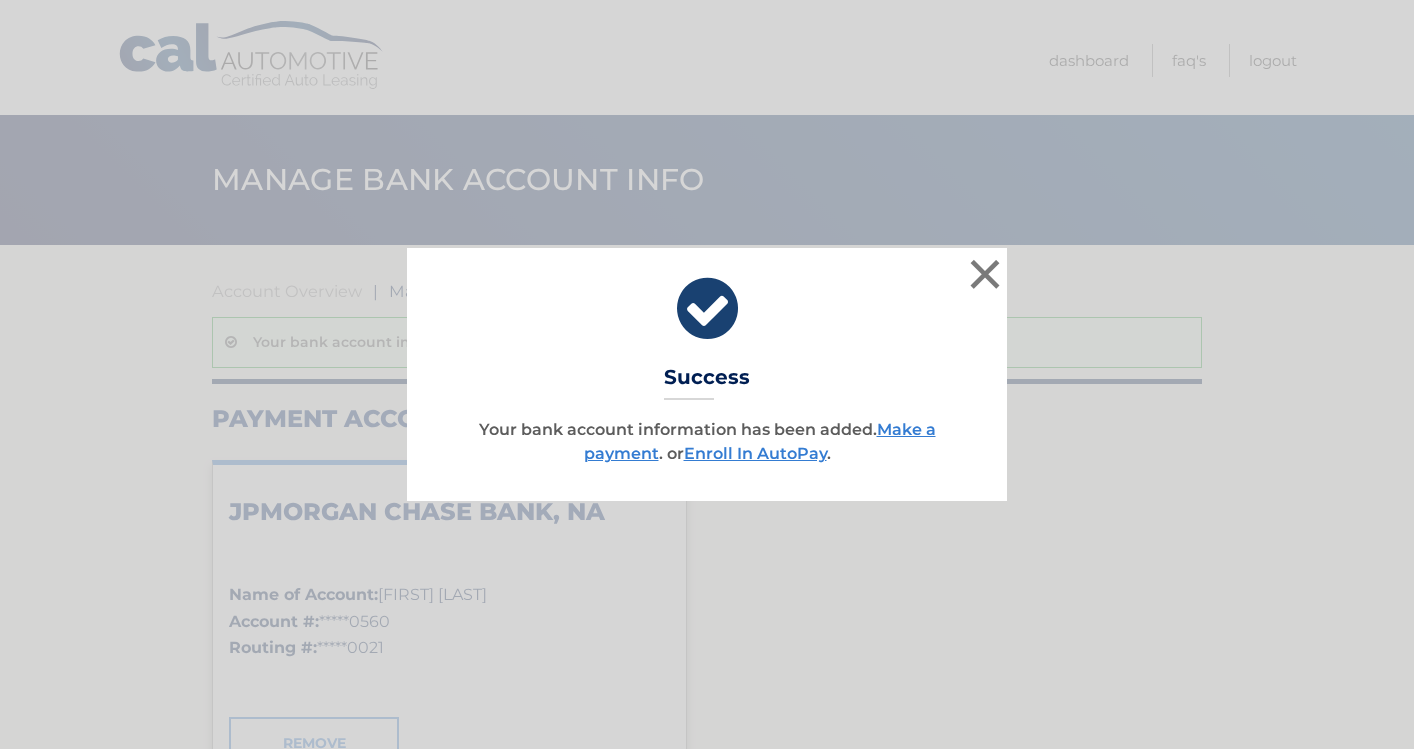 scroll, scrollTop: 0, scrollLeft: 0, axis: both 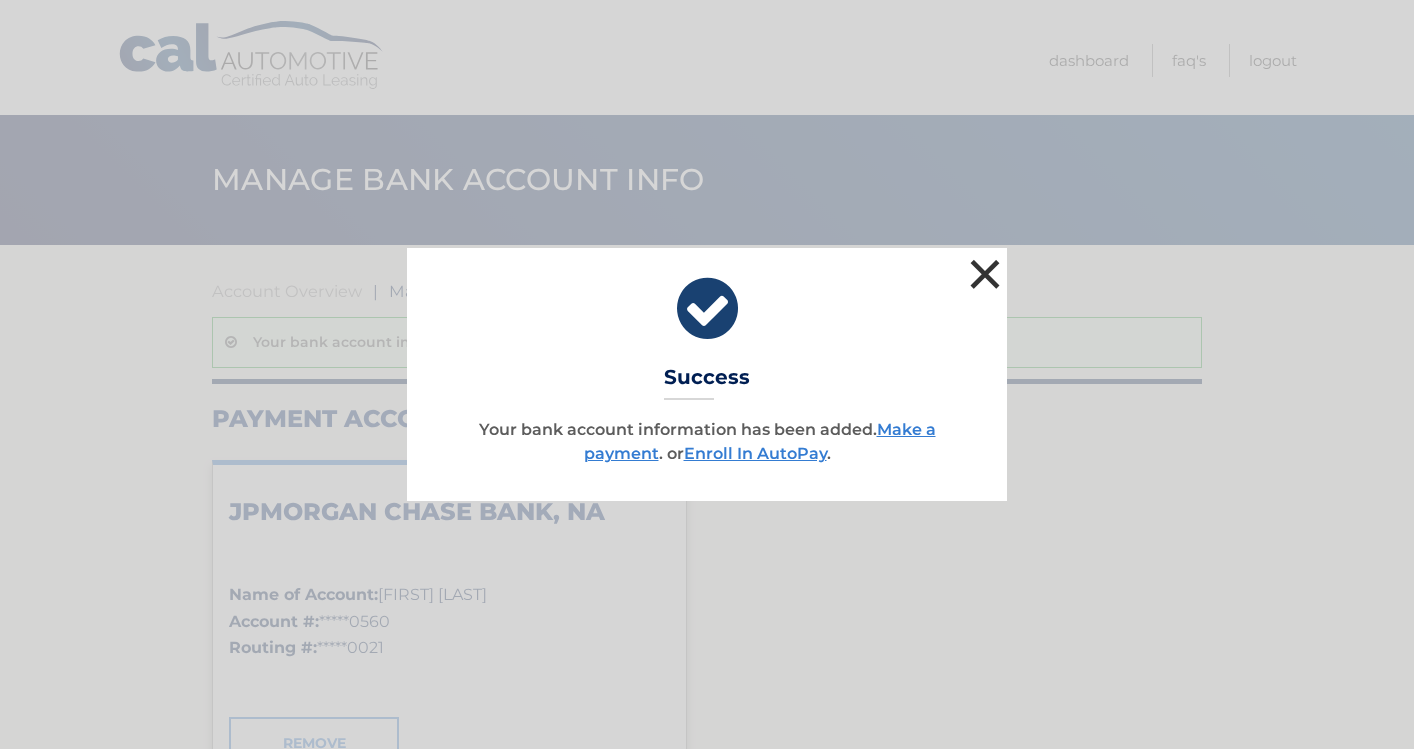 click on "×" at bounding box center [985, 274] 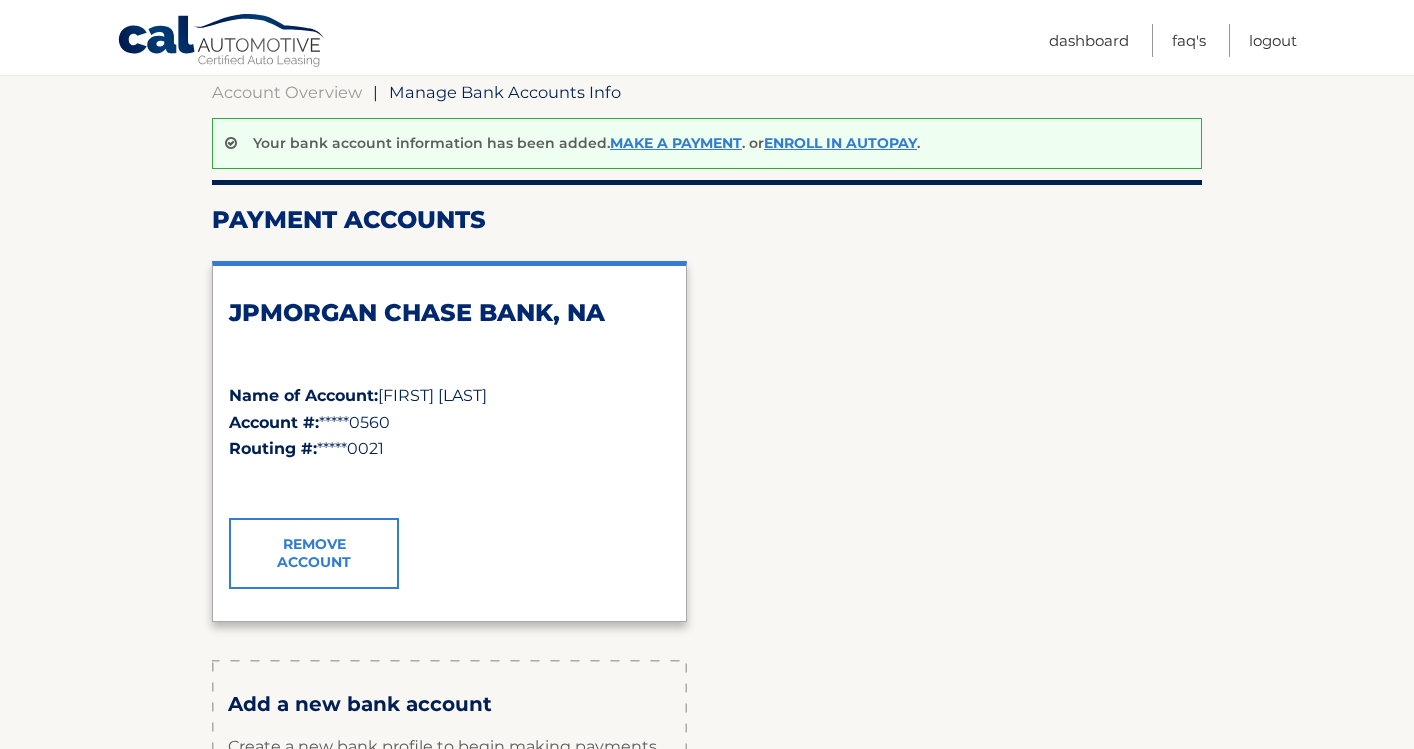 scroll, scrollTop: 15, scrollLeft: 0, axis: vertical 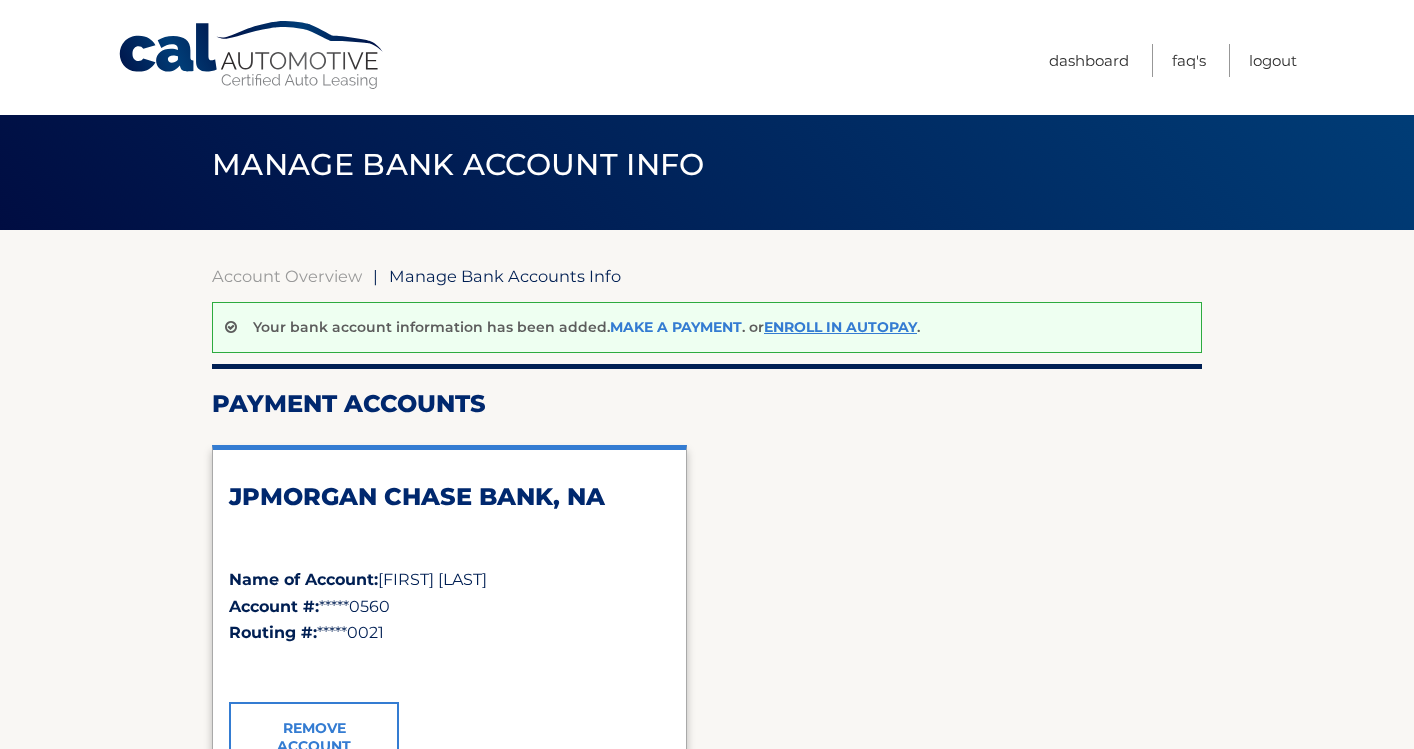 click on "Make a payment" at bounding box center (676, 327) 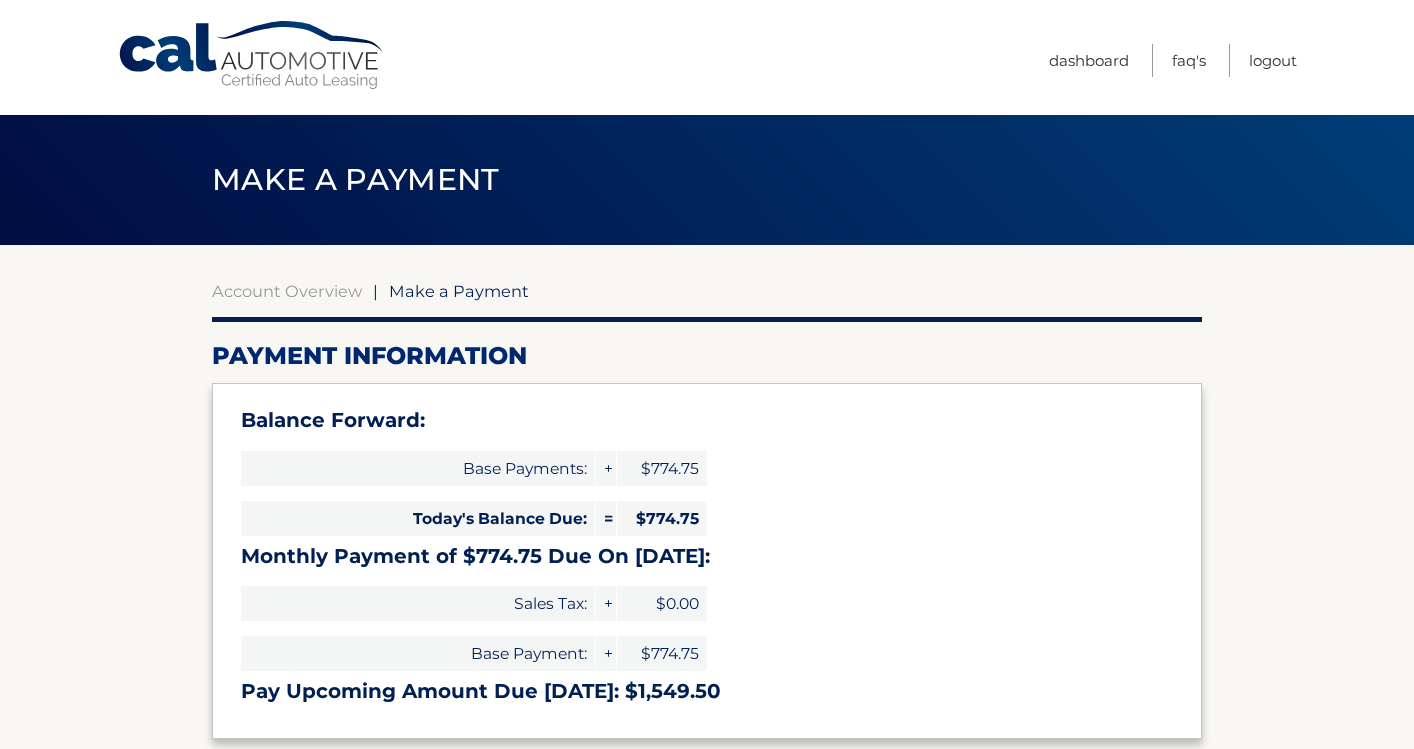 select on "N2NmYTk5NTEtZTk1Yy00YjlkLTk1OGYtNDI5NDM5ZjIyNWQx" 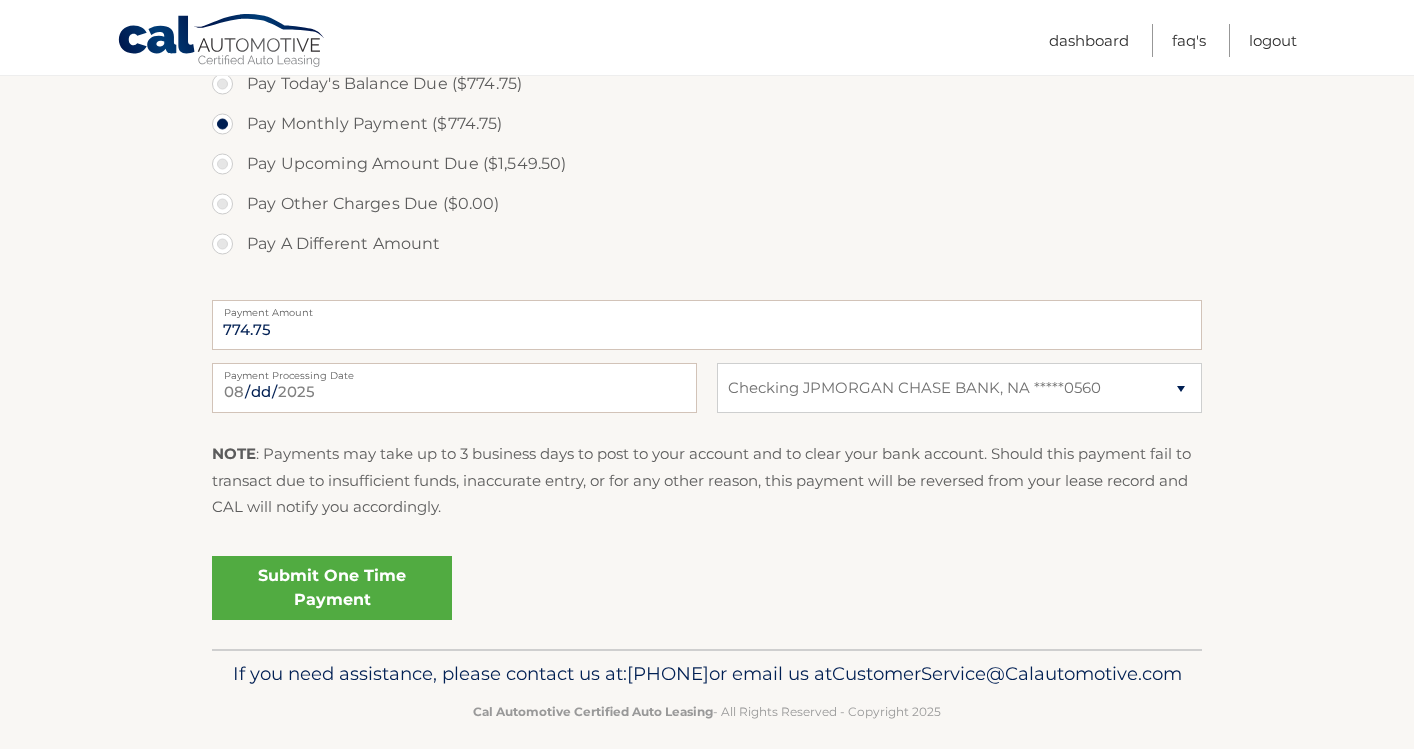 scroll, scrollTop: 714, scrollLeft: 0, axis: vertical 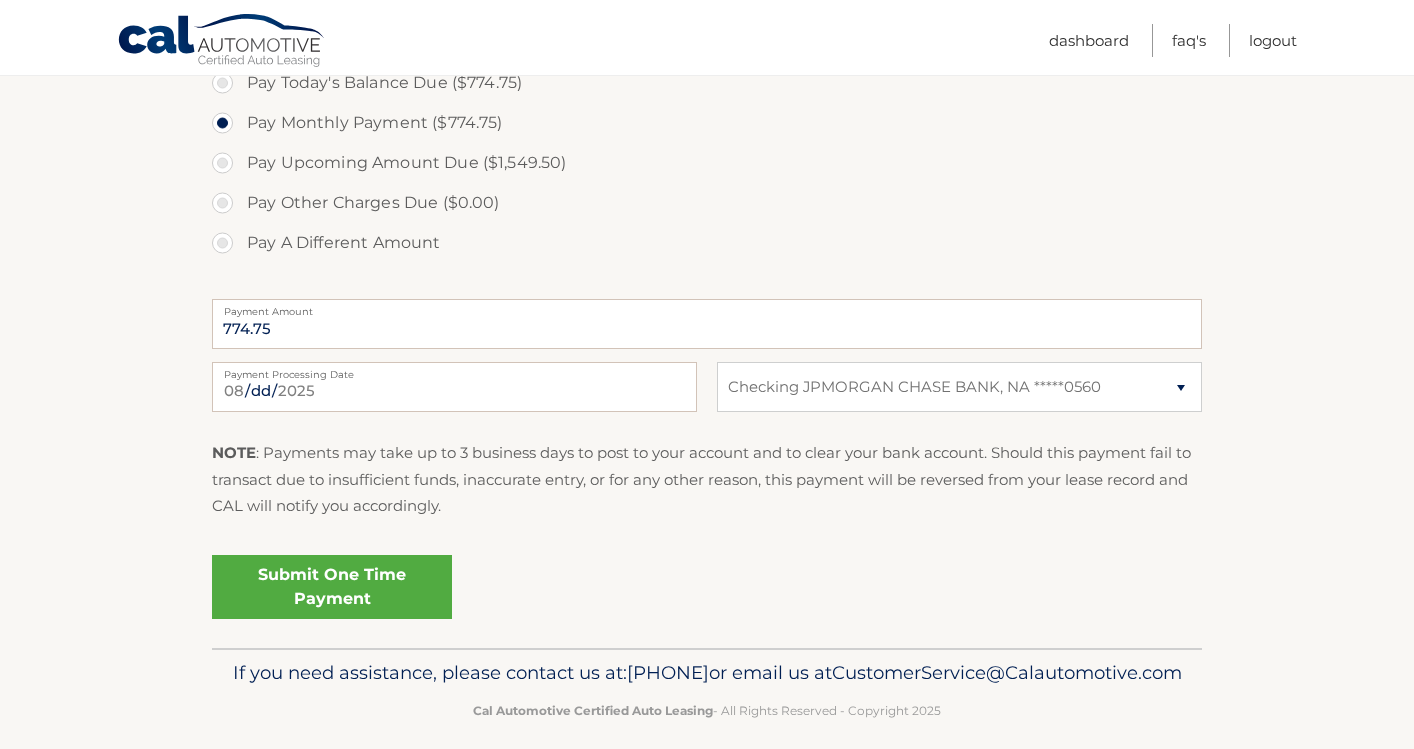 click on "Submit One Time Payment" at bounding box center (332, 587) 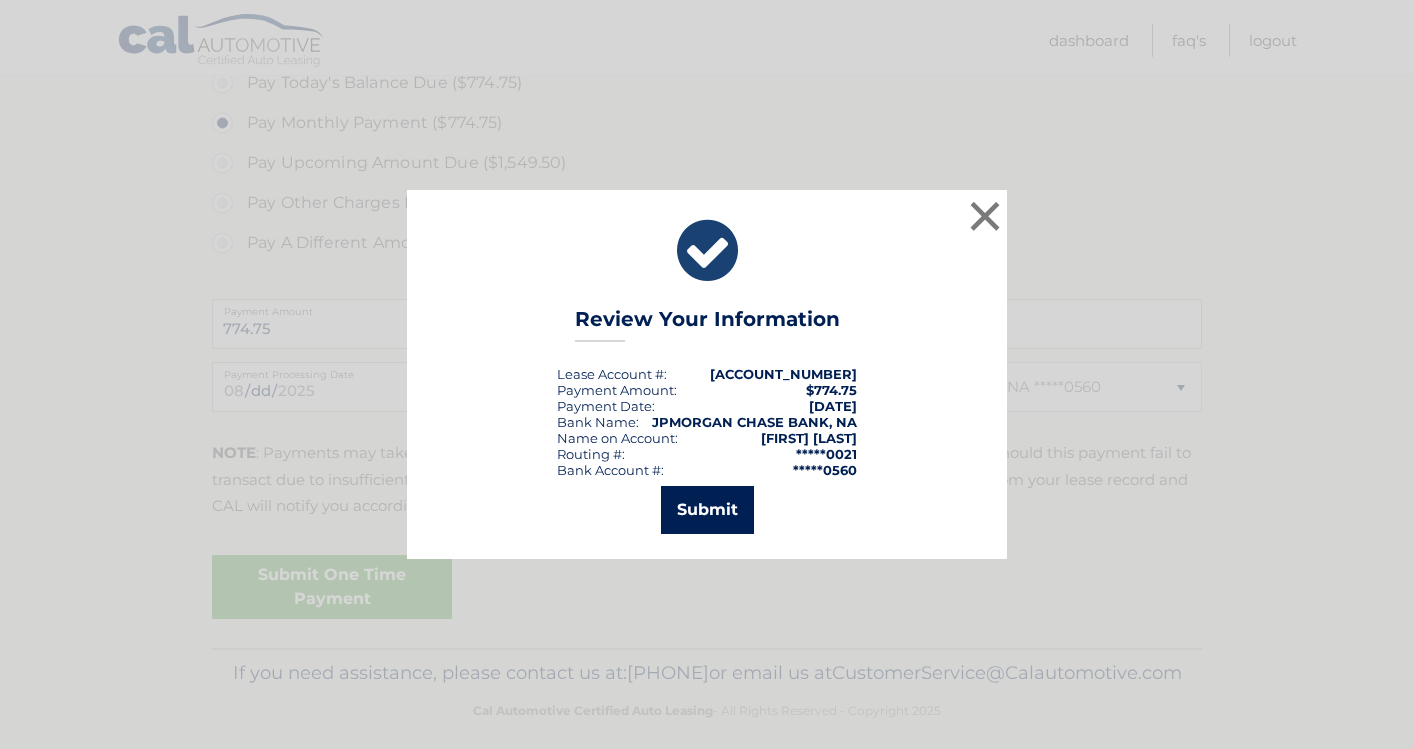 click on "Submit" at bounding box center (707, 510) 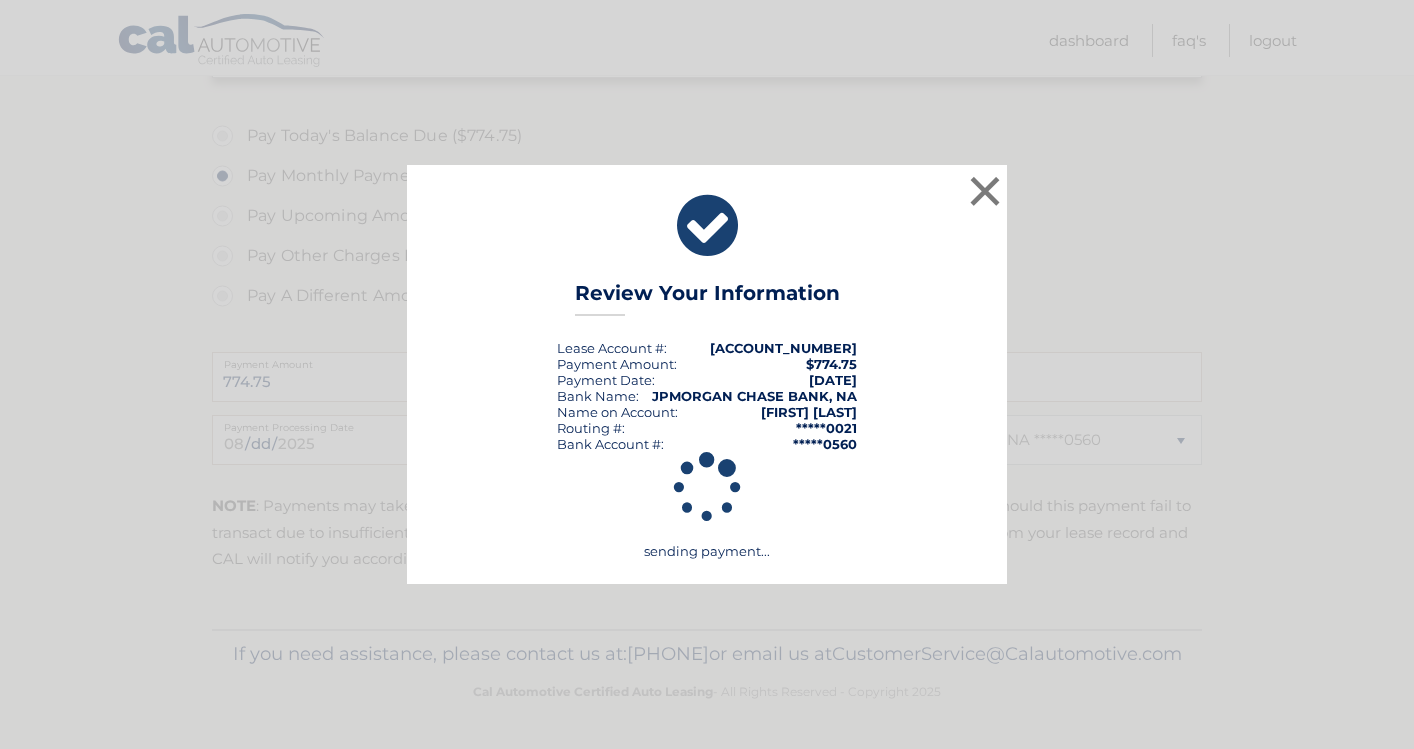 scroll, scrollTop: 693, scrollLeft: 0, axis: vertical 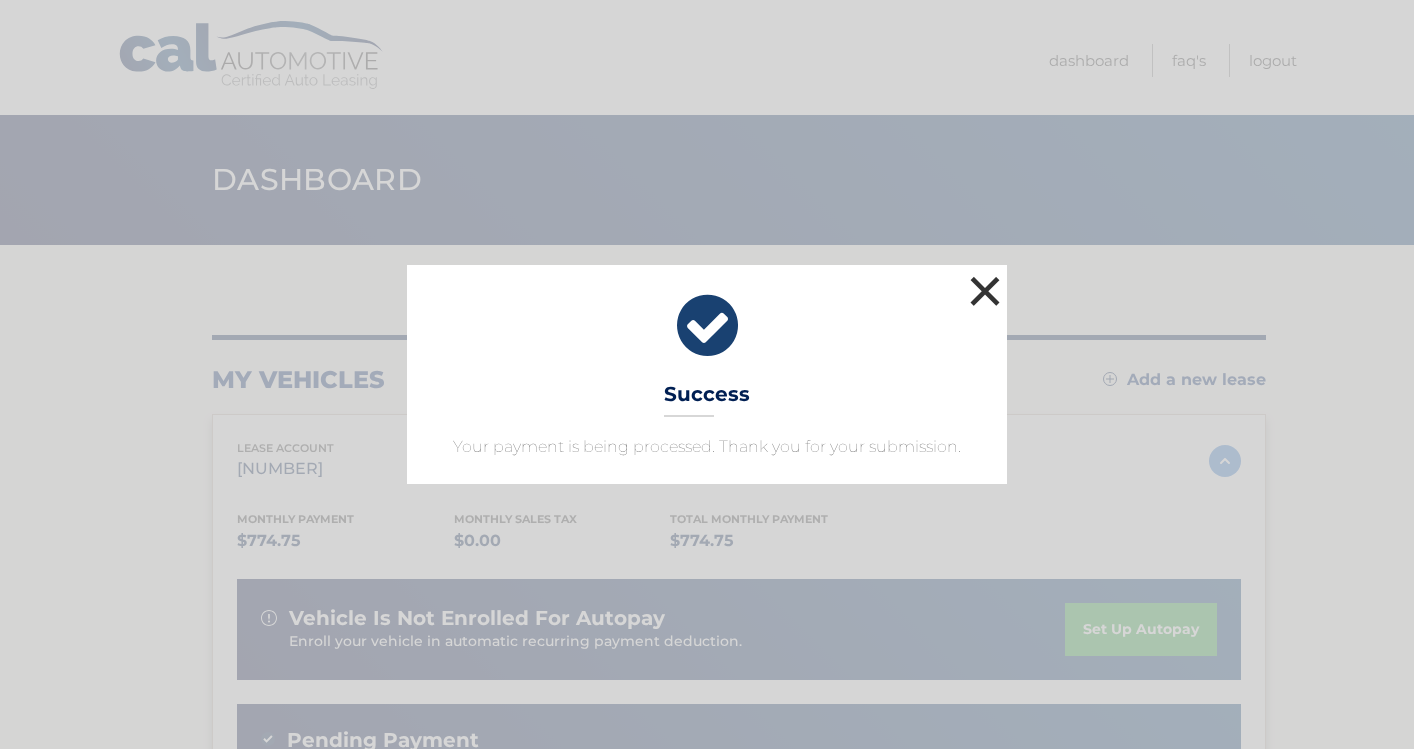 click on "×" at bounding box center (985, 291) 